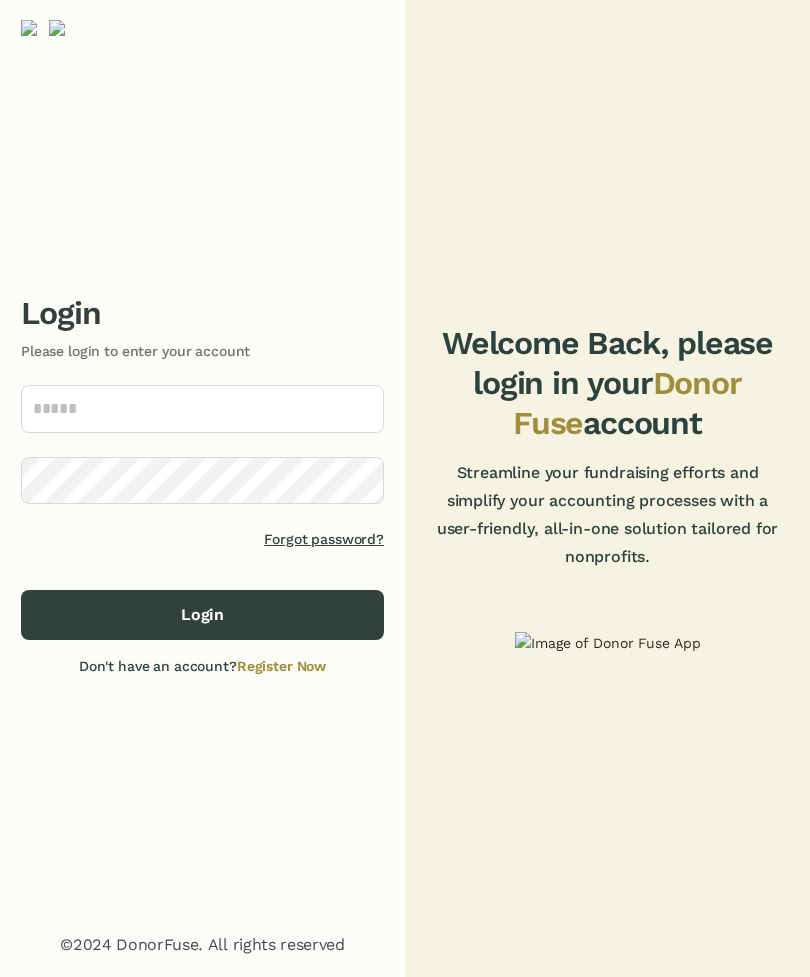 scroll, scrollTop: 0, scrollLeft: 0, axis: both 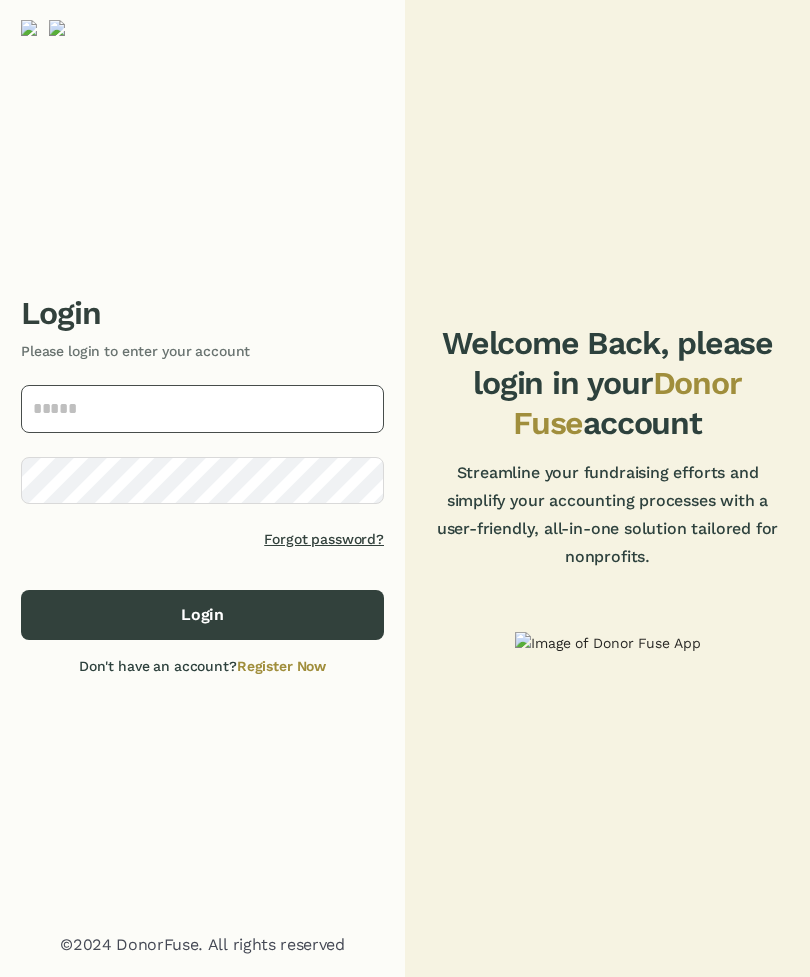 type on "**********" 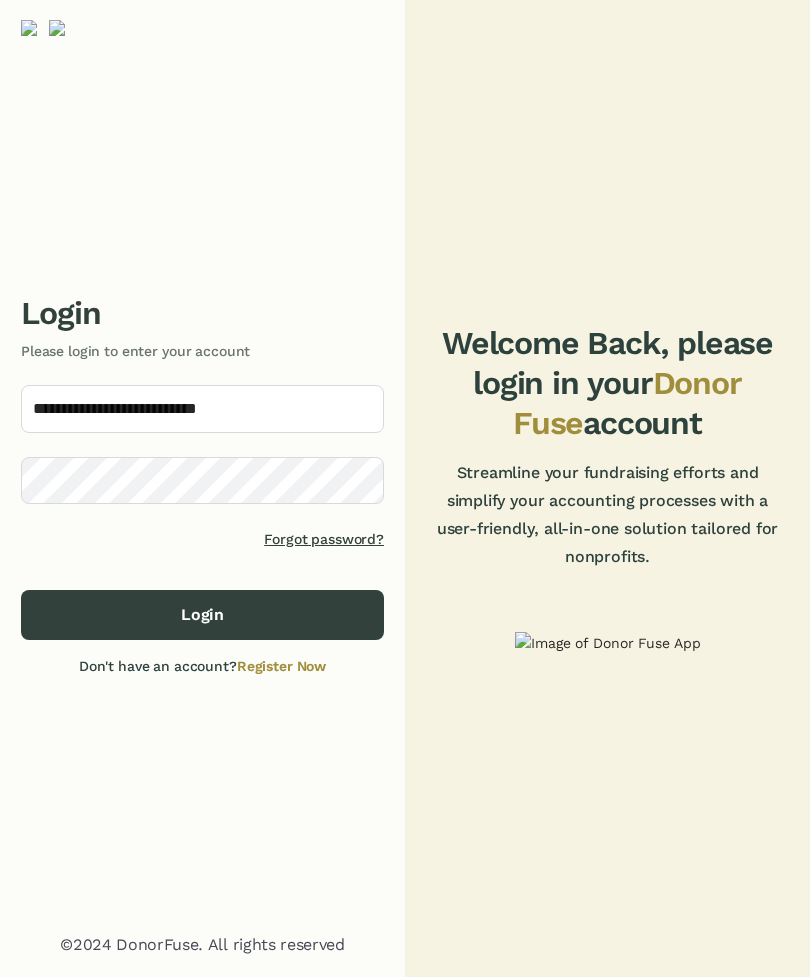 click on "Login" 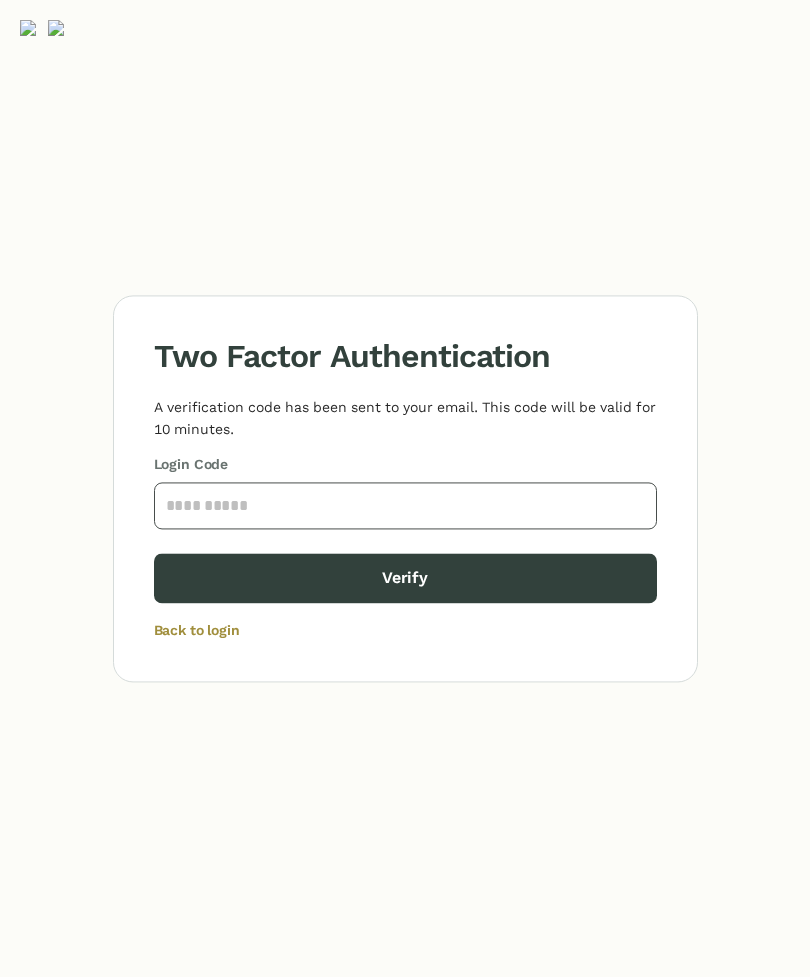 click 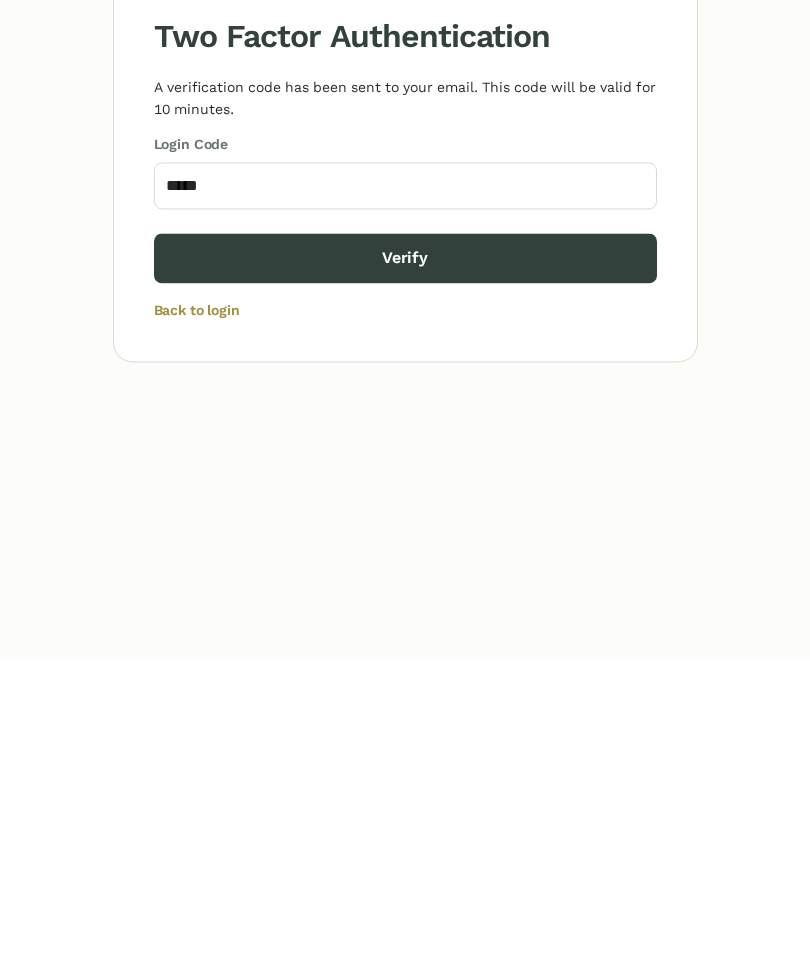 click on "Verify" 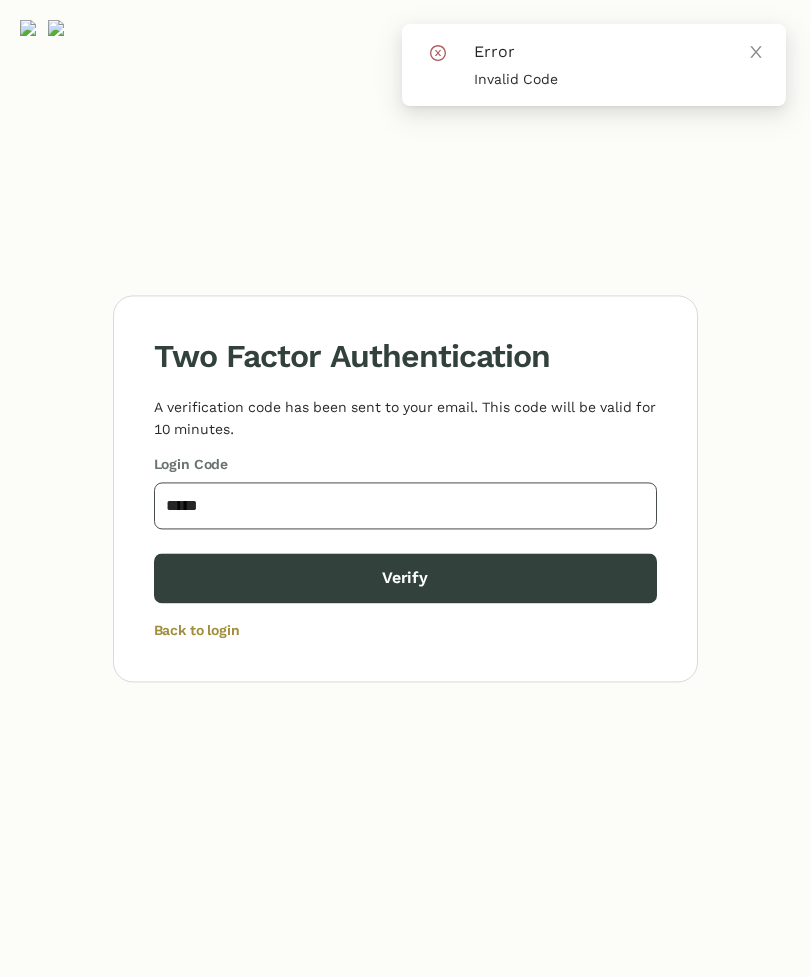 click on "*****" 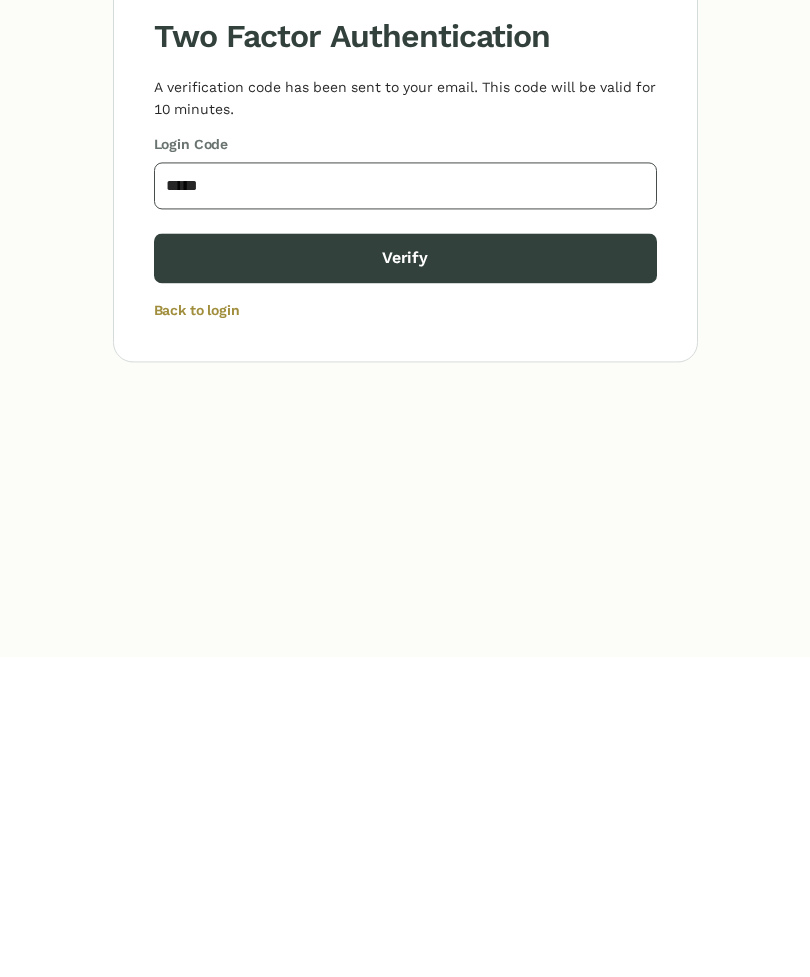 click on "*****" 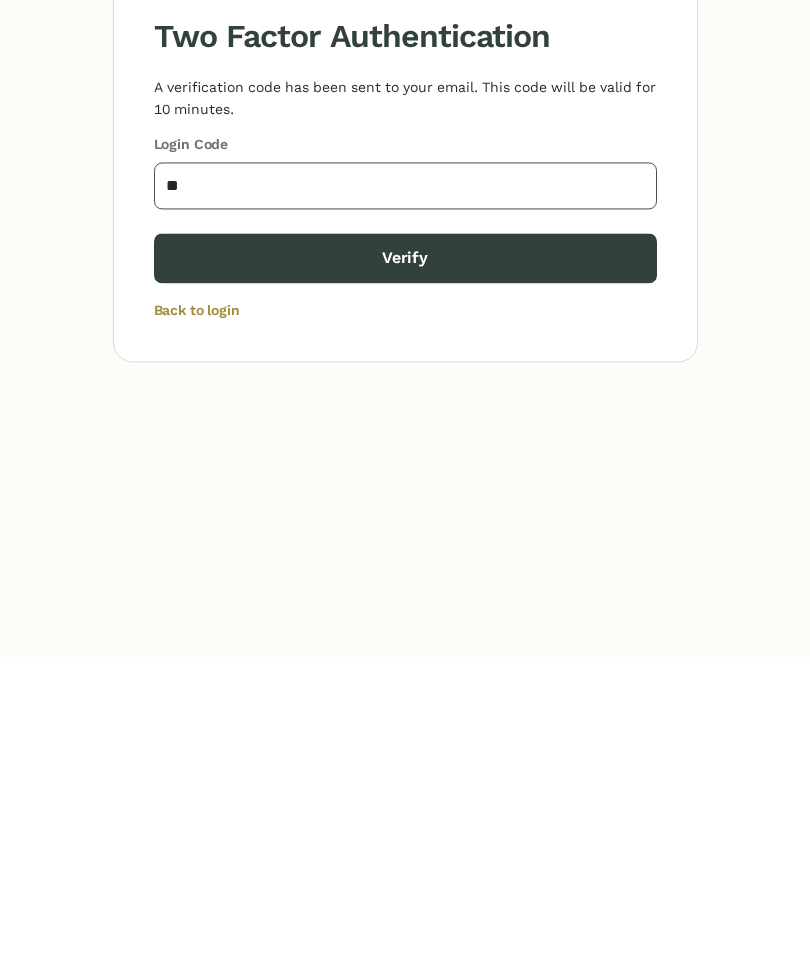 type on "*" 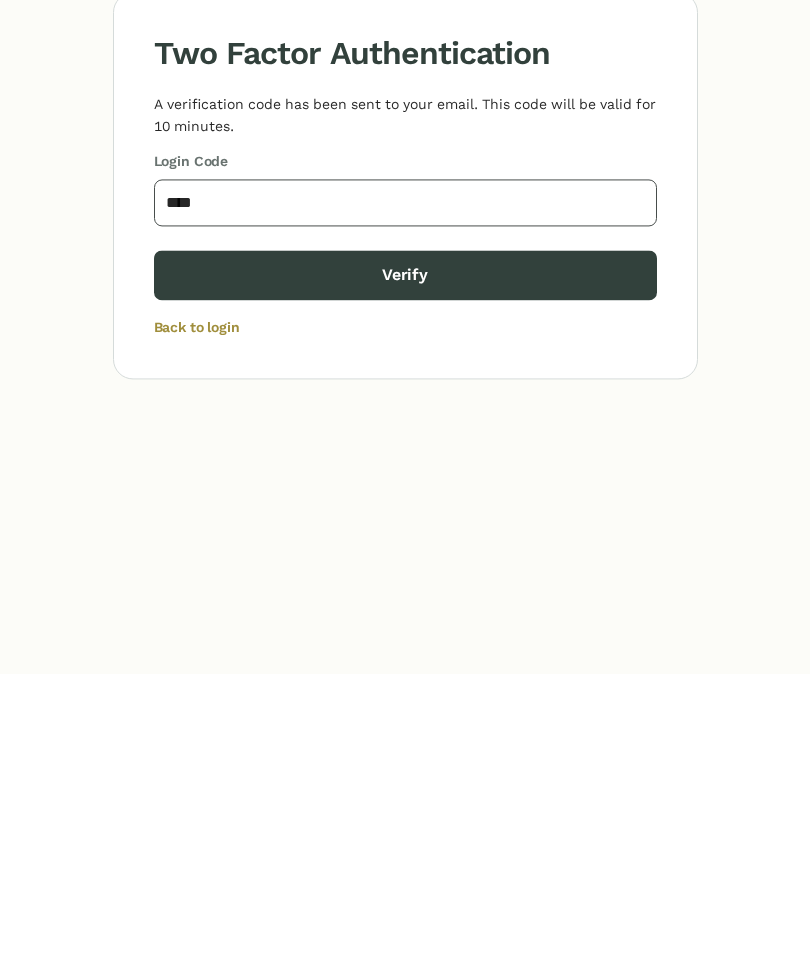 type on "****" 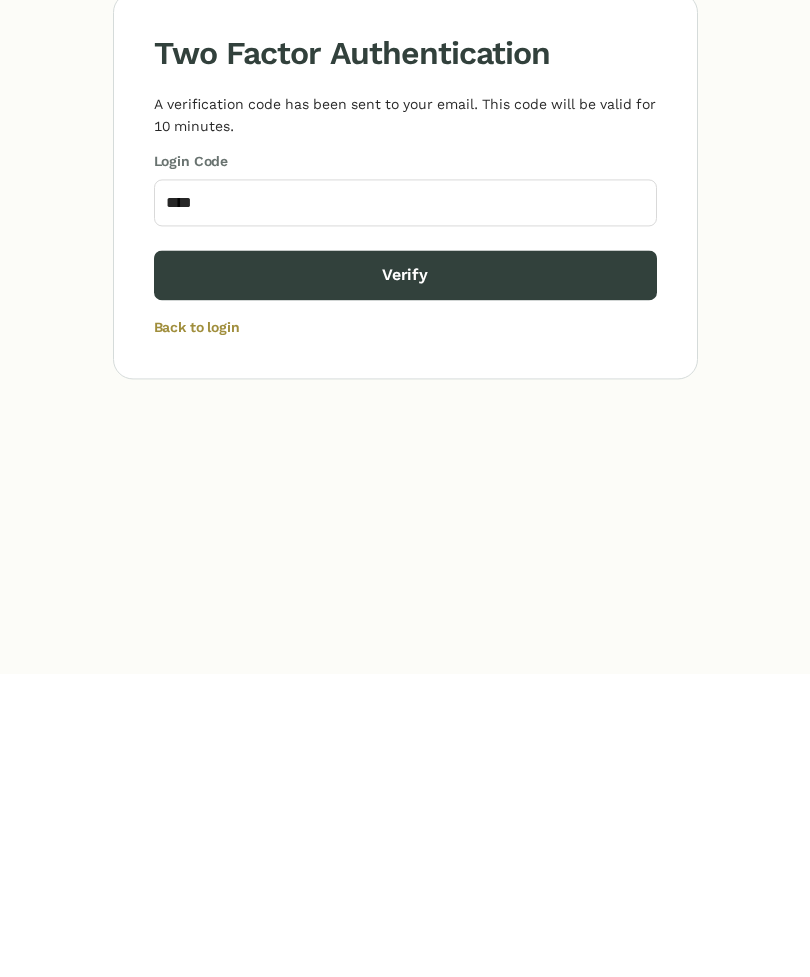 click on "Verify" 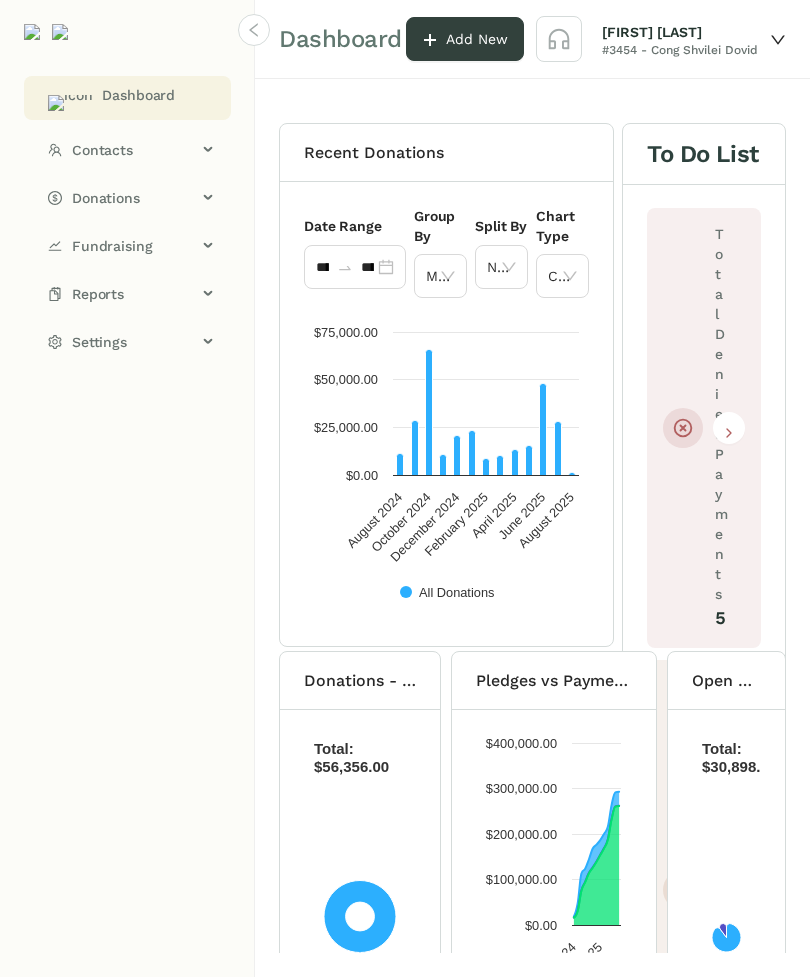 click on "Donations" 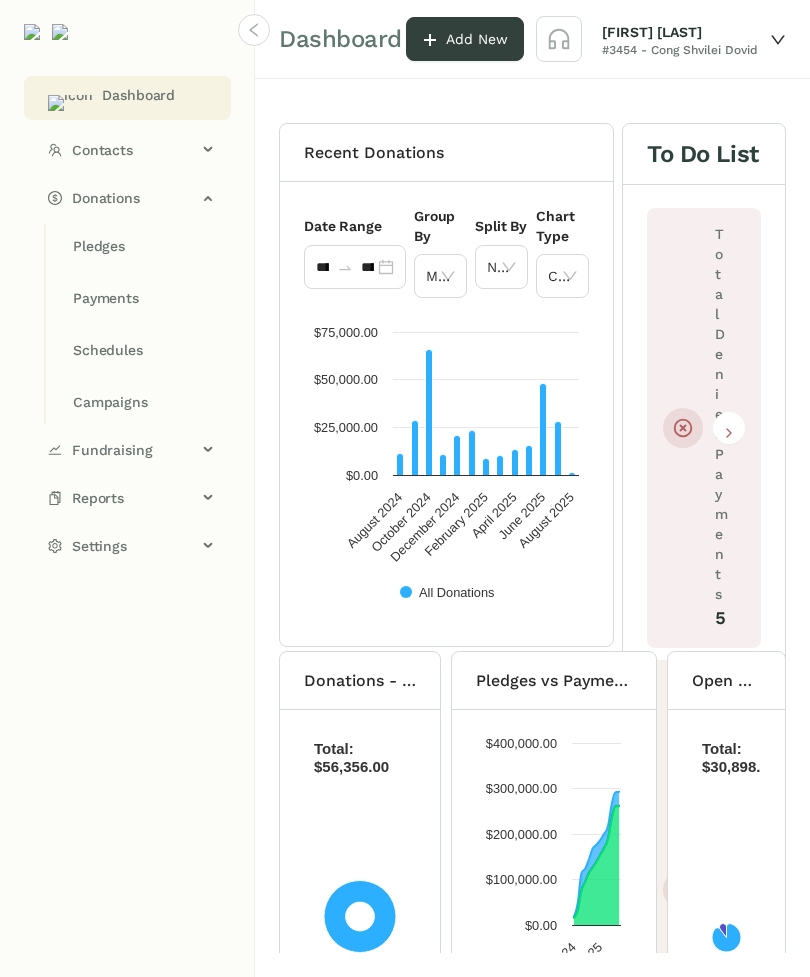 click on "Pledges" 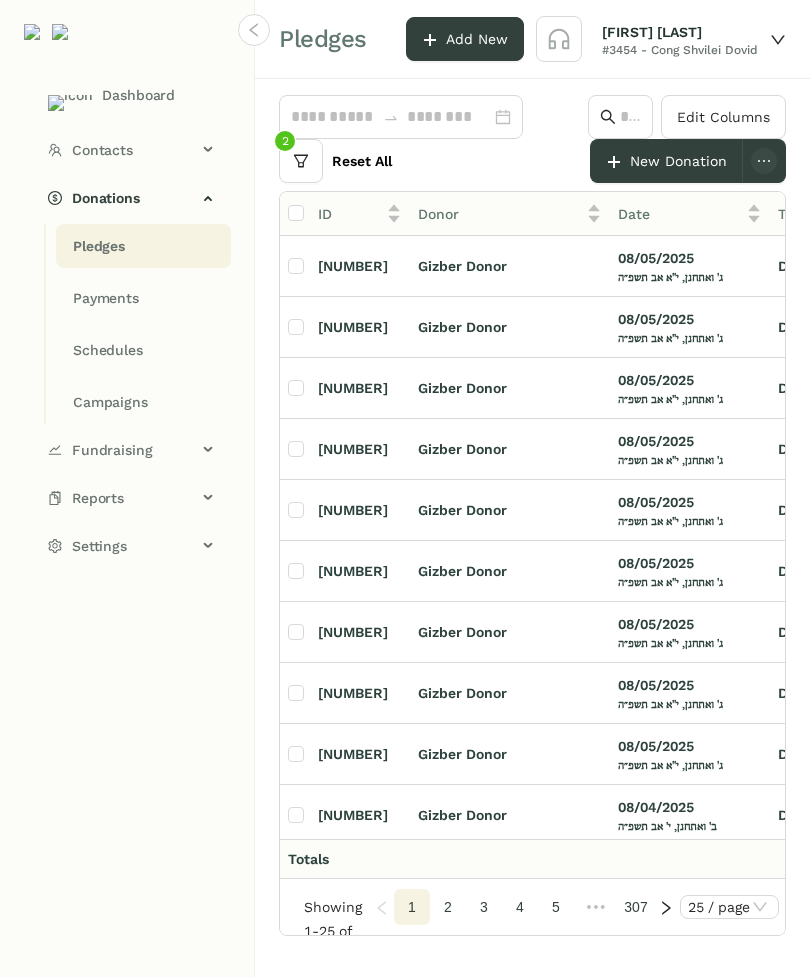 click on "New Donation" 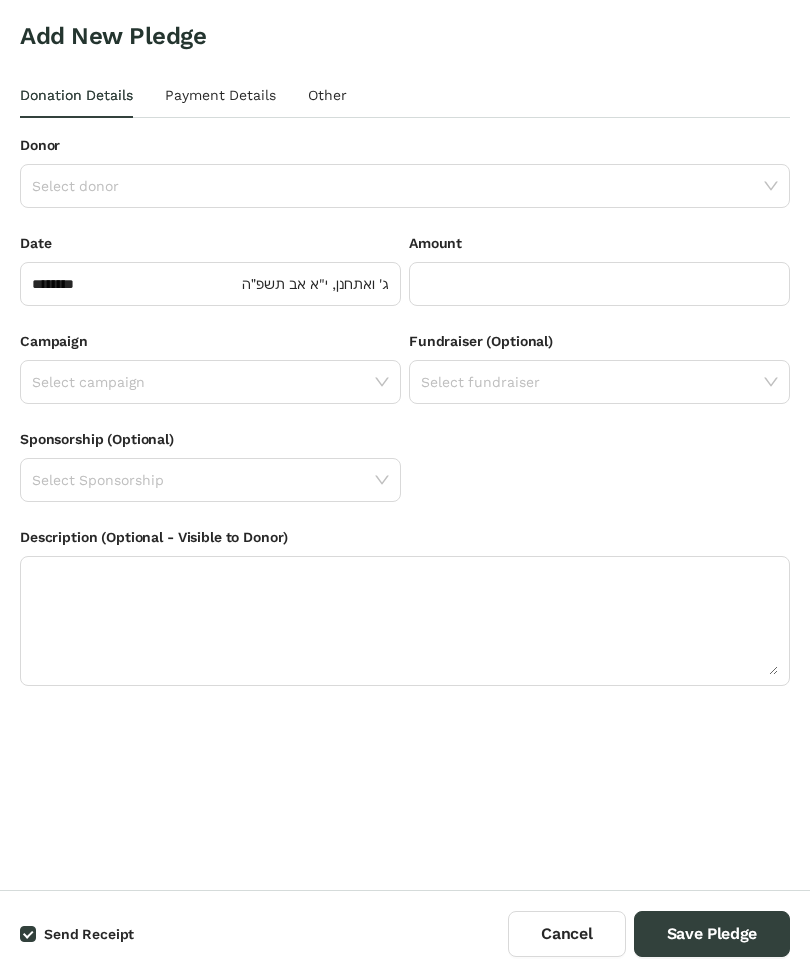 click 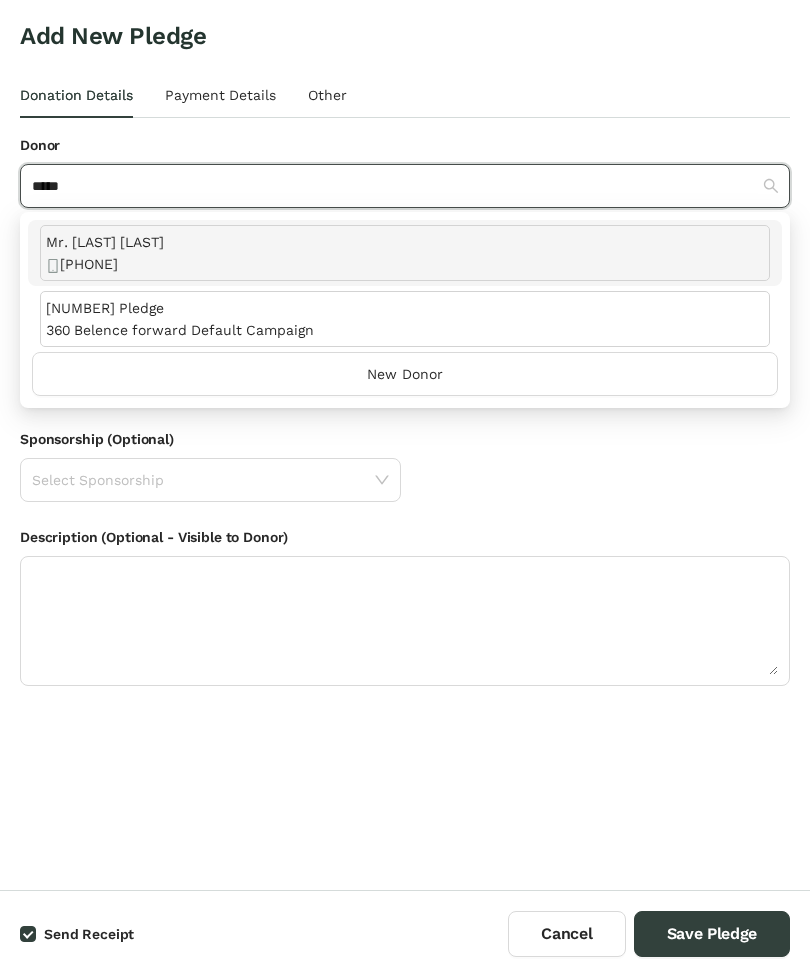 type on "*****" 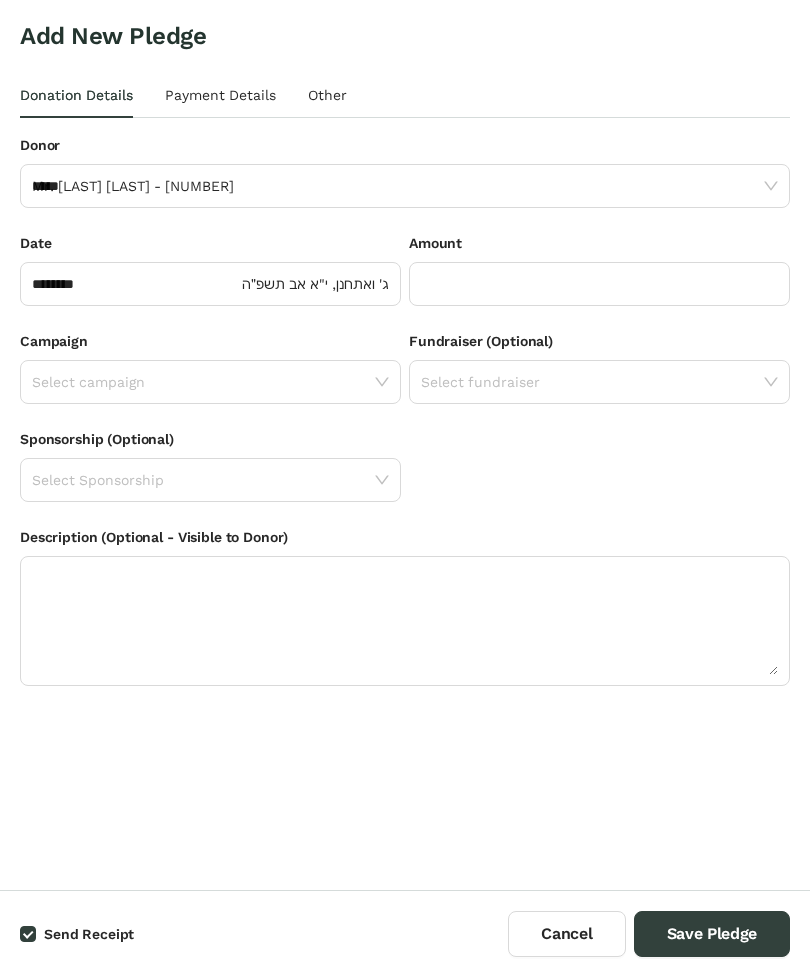 type 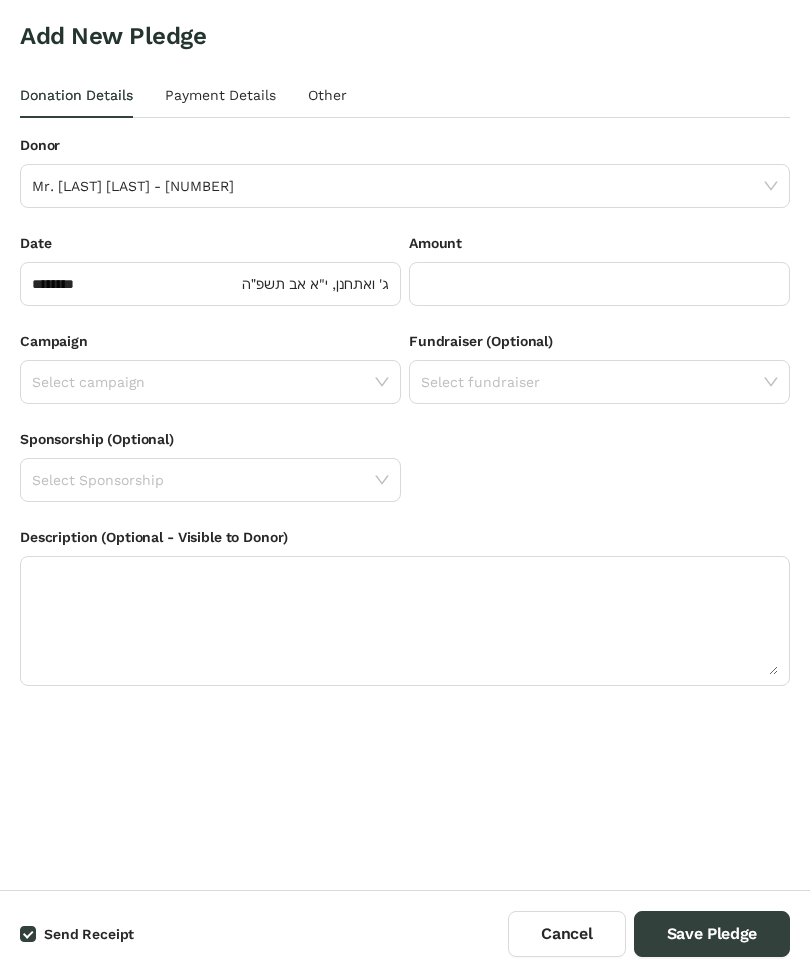 click 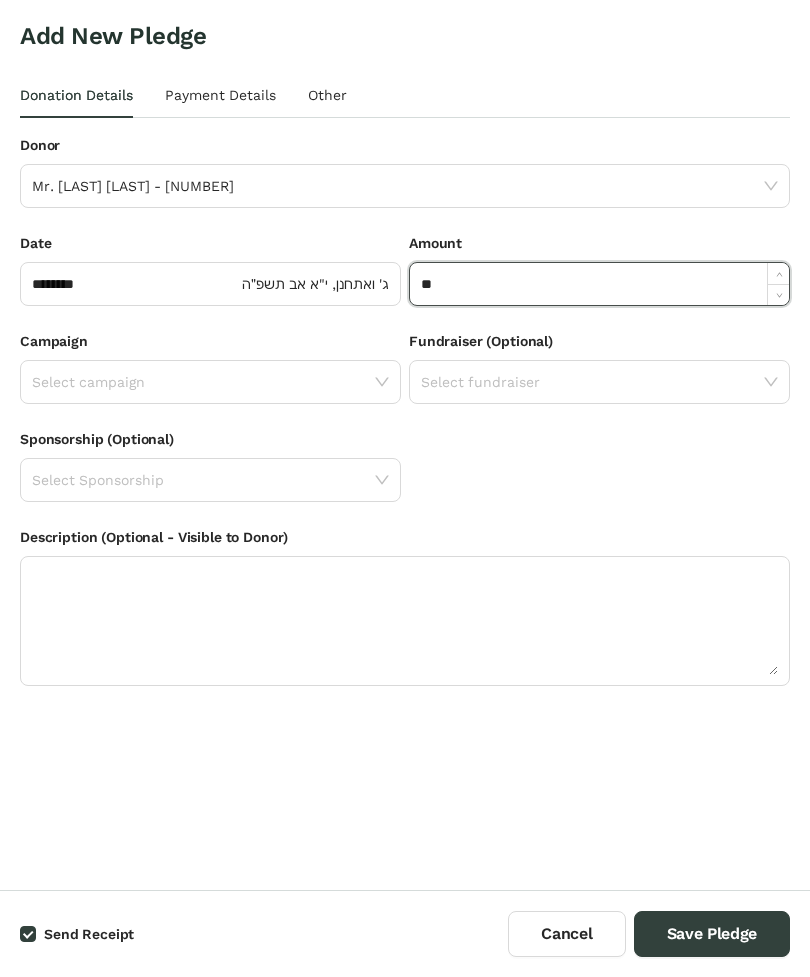 click on "********" 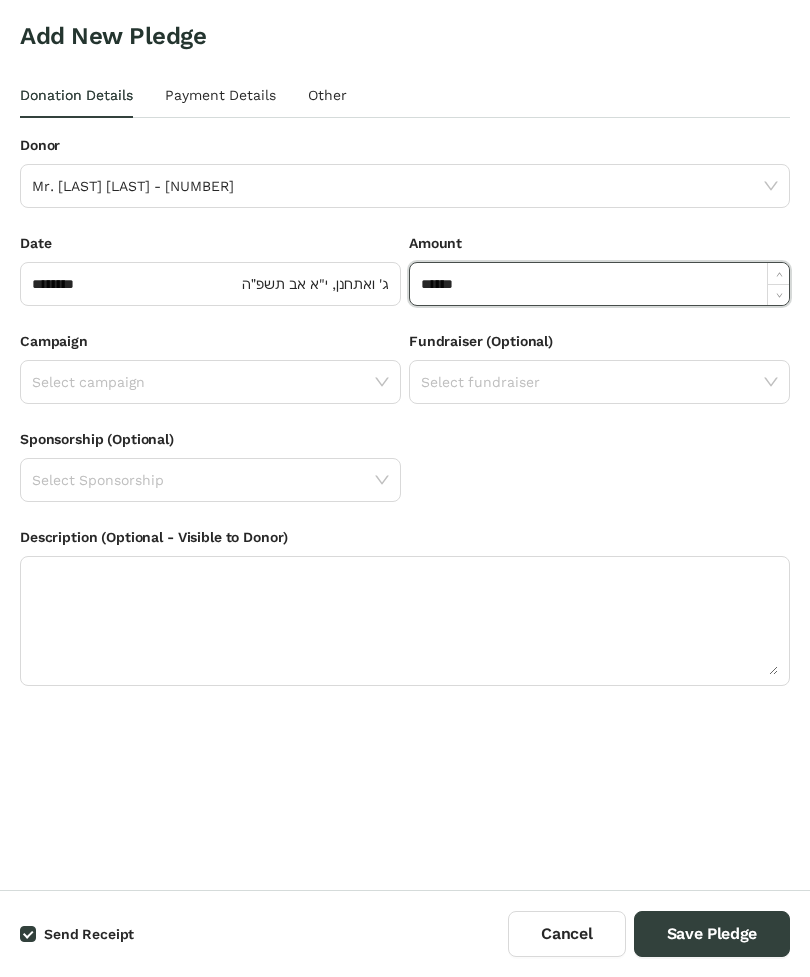 select on "*" 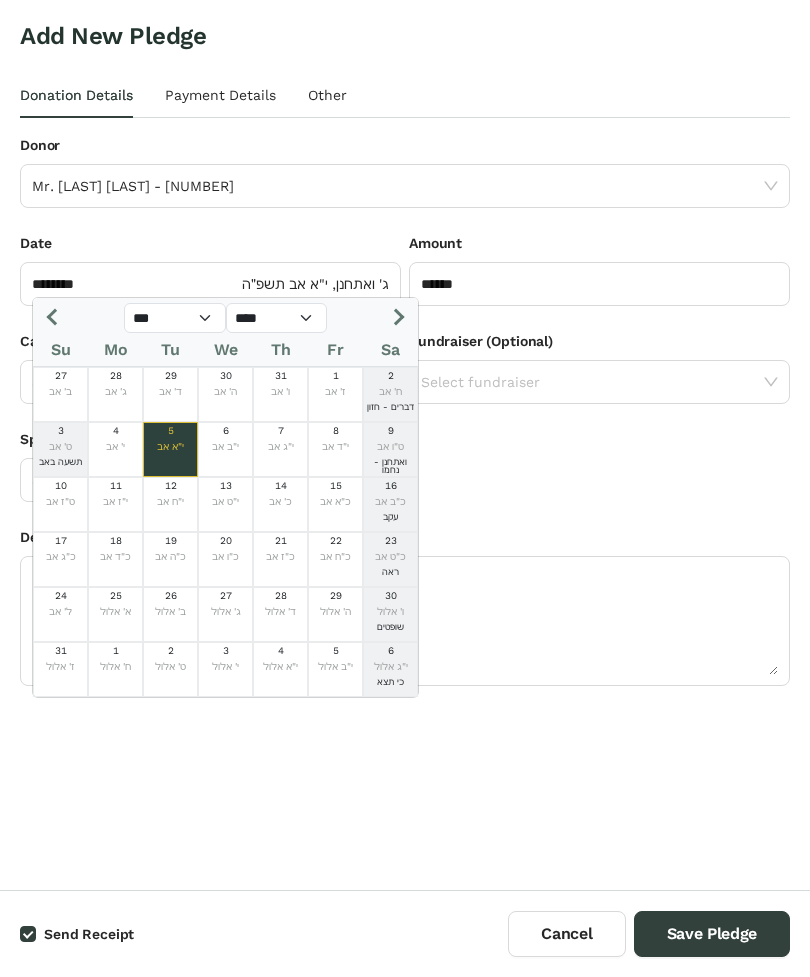 click on "דברים - חזון" 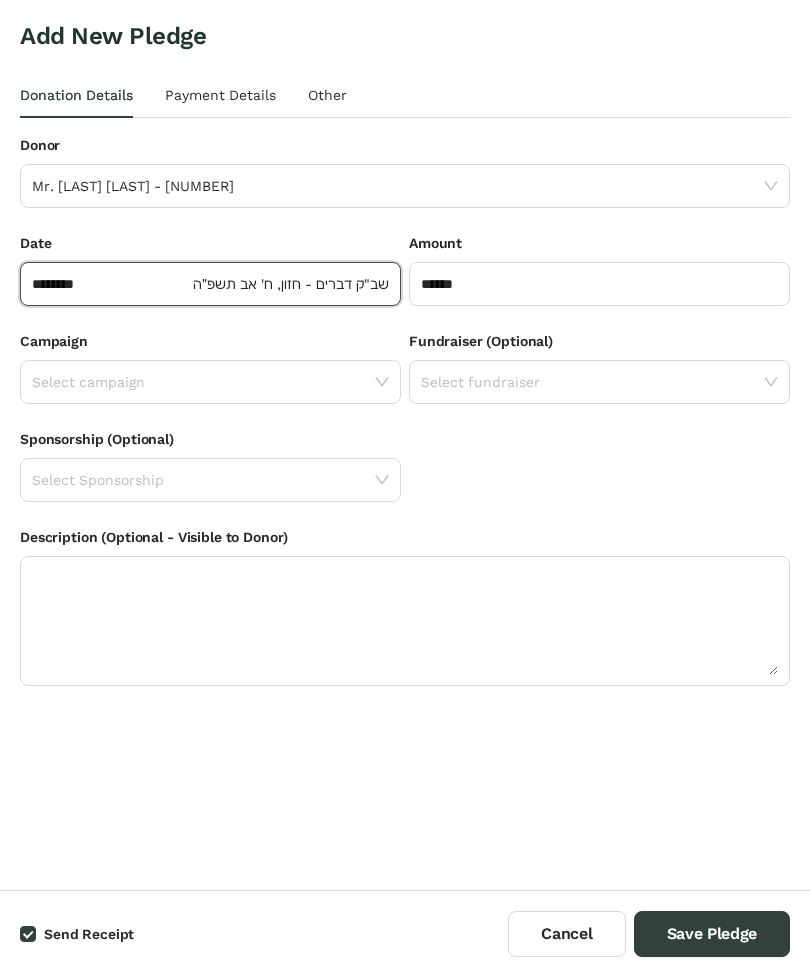 click 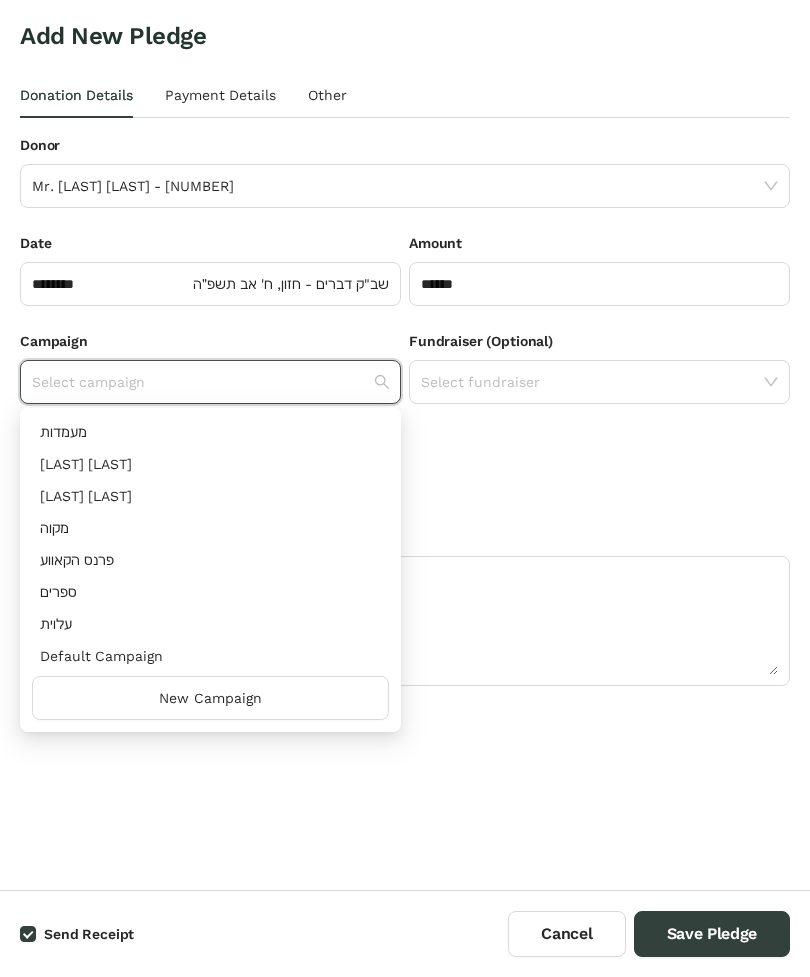 scroll, scrollTop: 384, scrollLeft: 0, axis: vertical 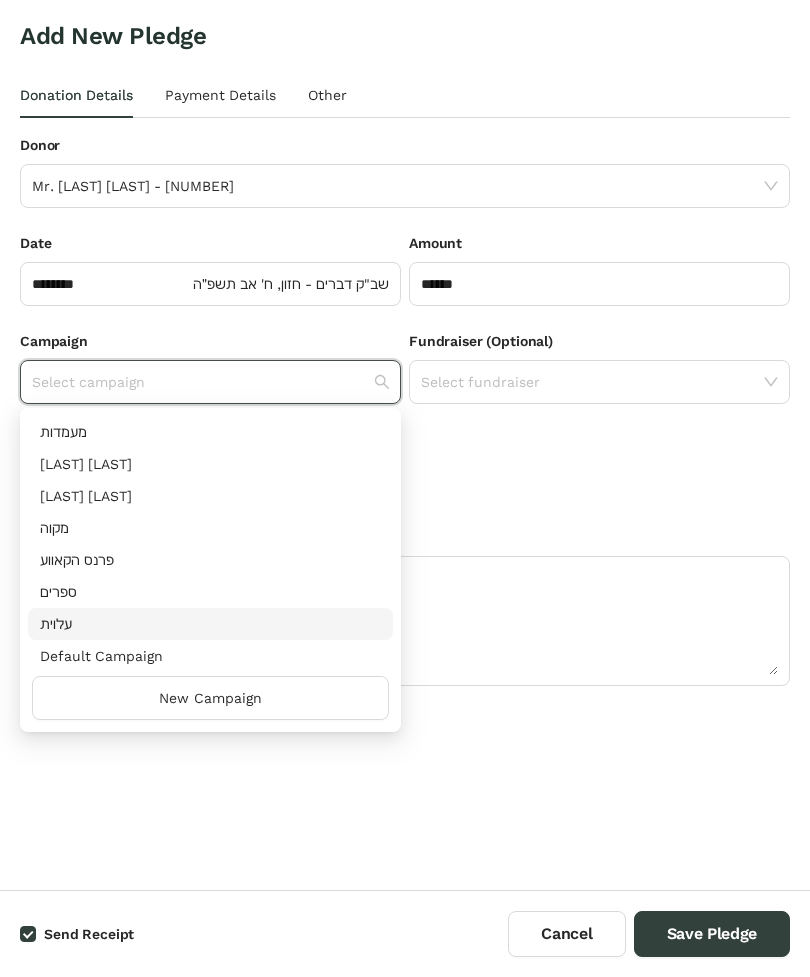 click on "‫עלוית‬" at bounding box center (210, 624) 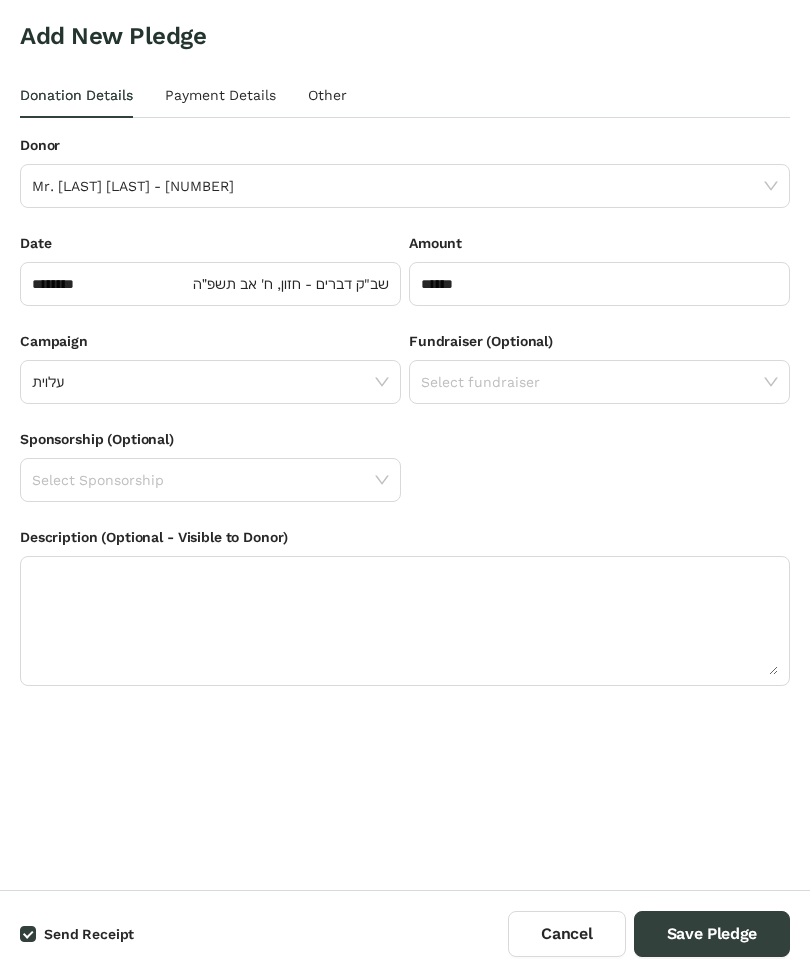 click on "Save Pledge" at bounding box center (712, 934) 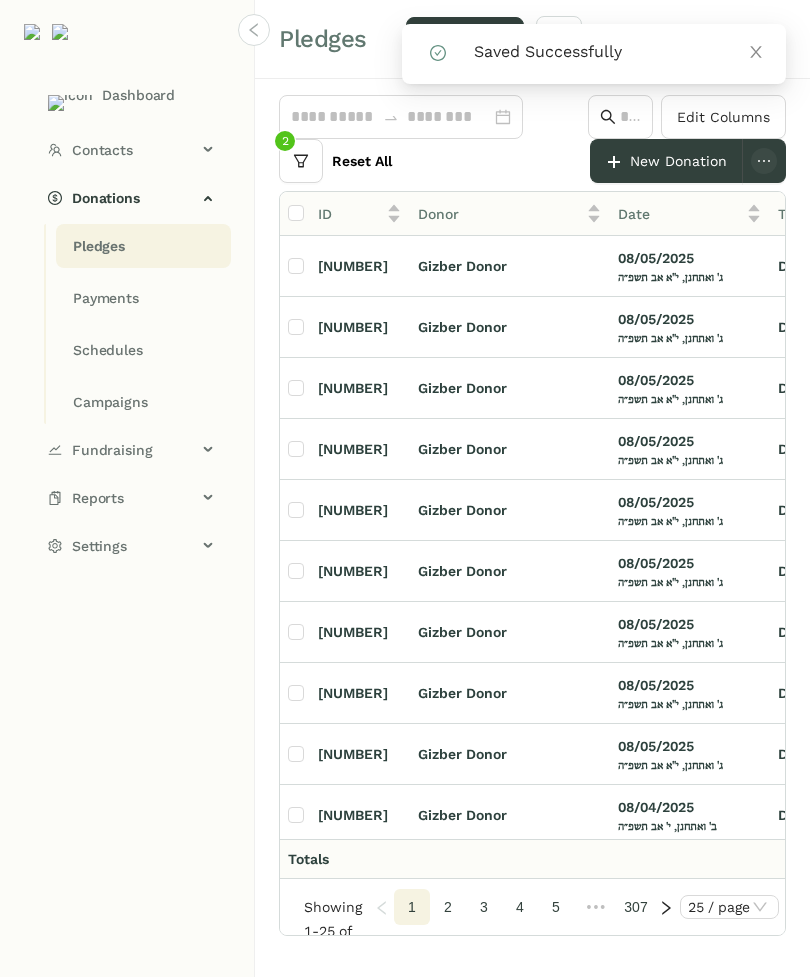 scroll, scrollTop: -9, scrollLeft: 97, axis: both 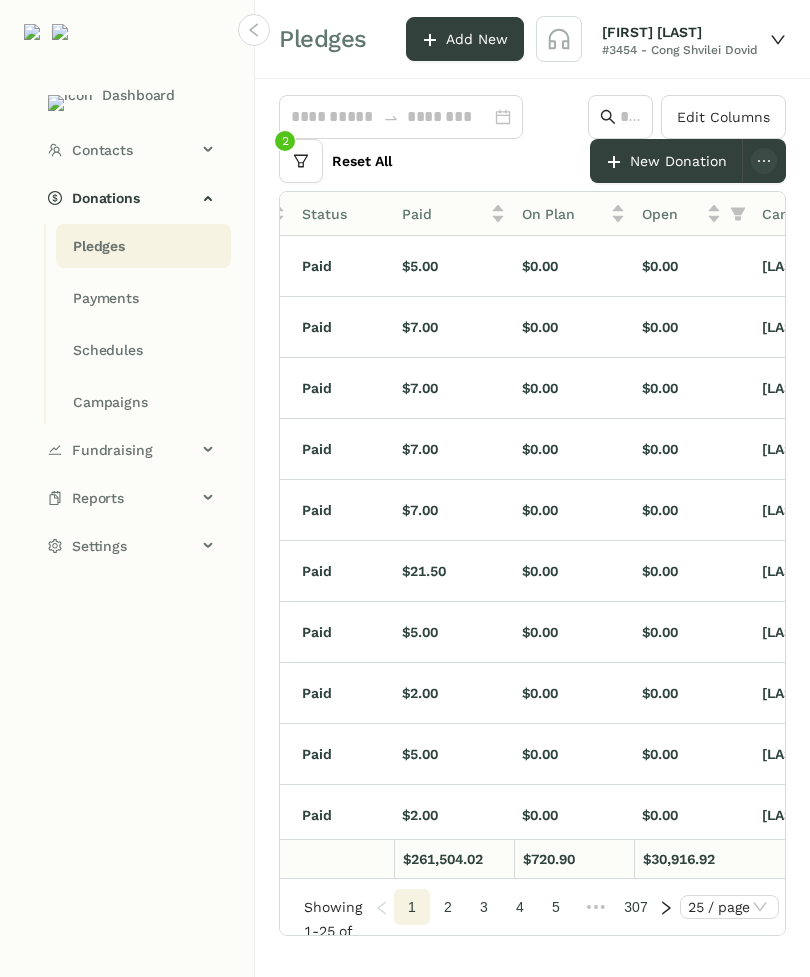 click on "Payments" 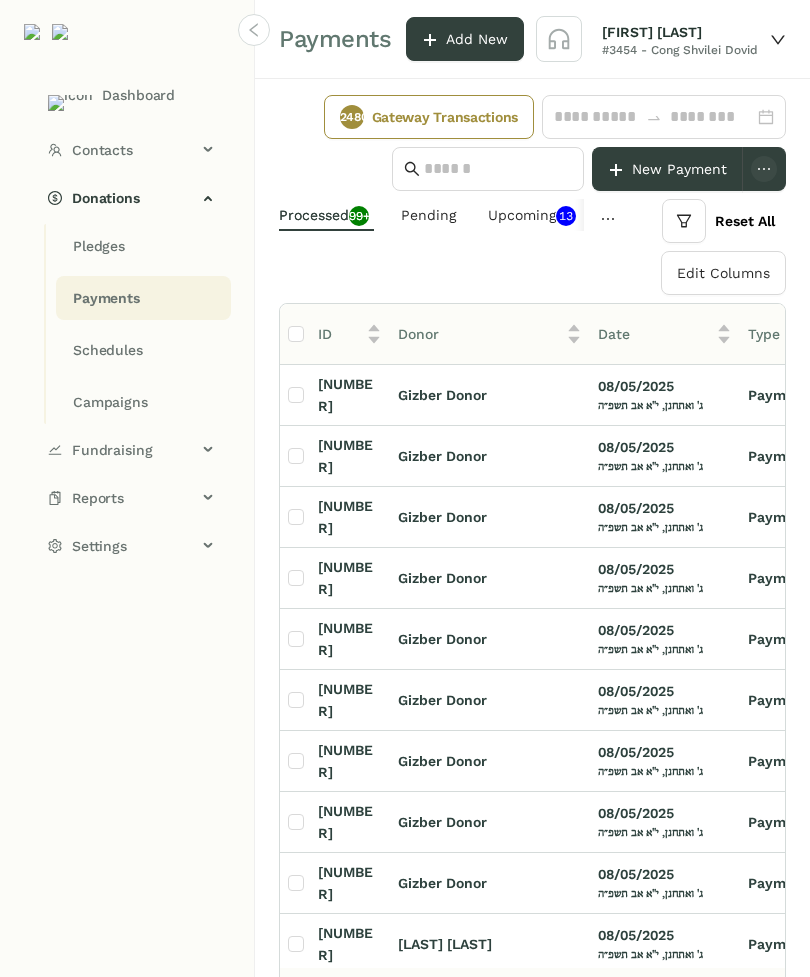 click on "Payments" 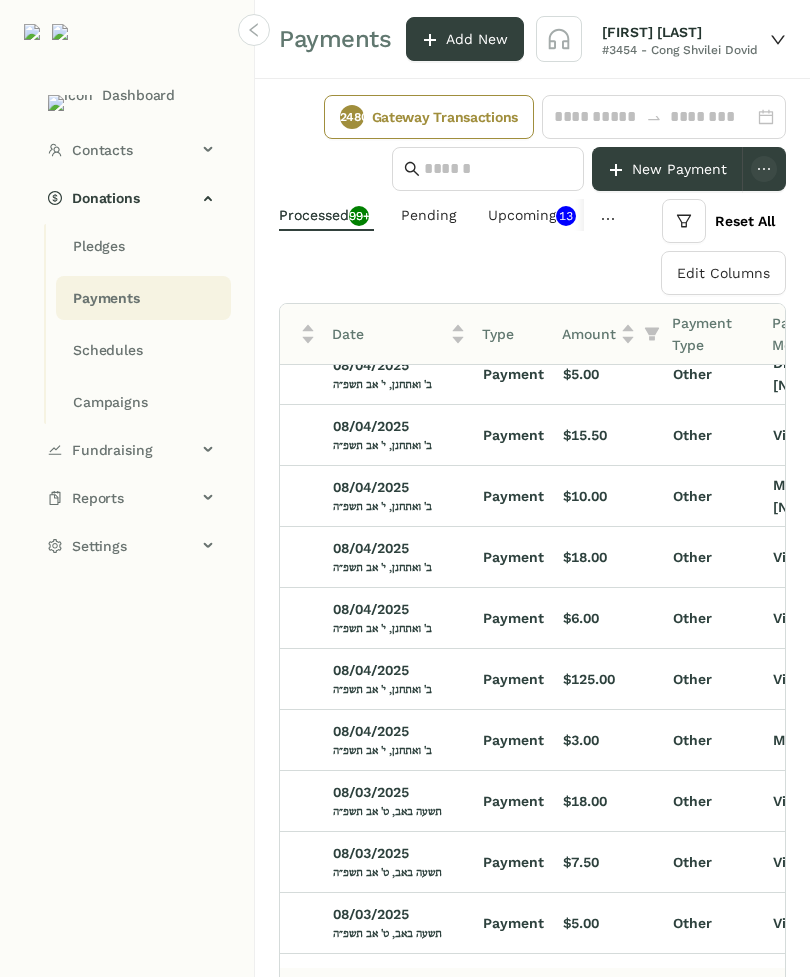 click on "Schedules" 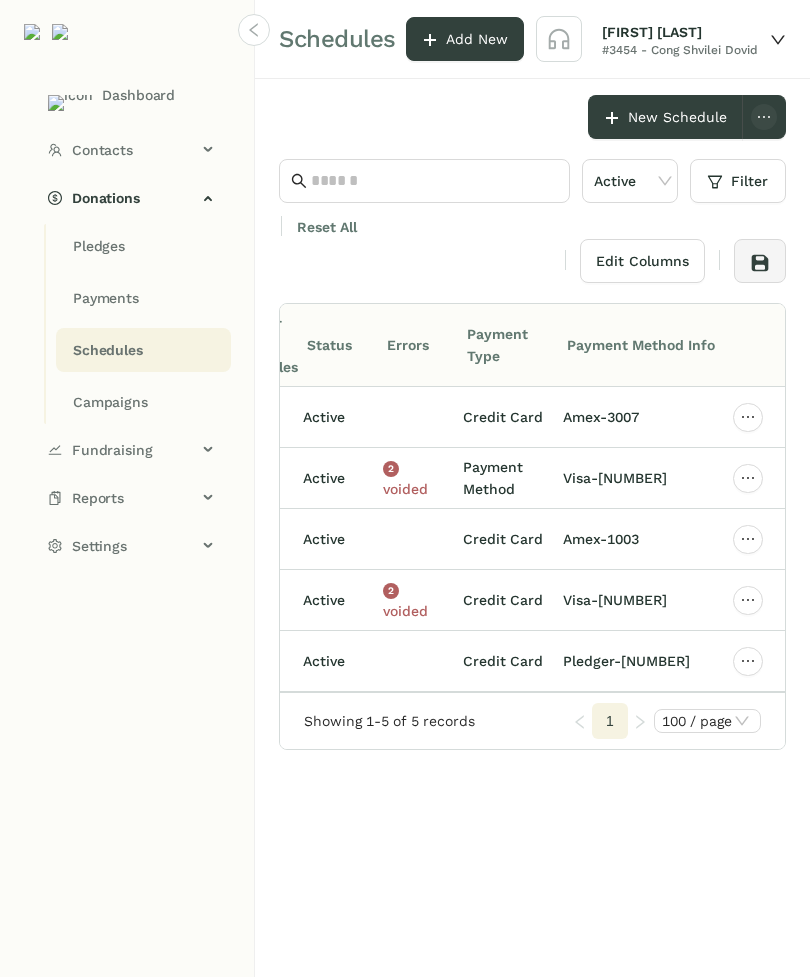 click on "Showing 1-5 of 5 records  1 100 / page" 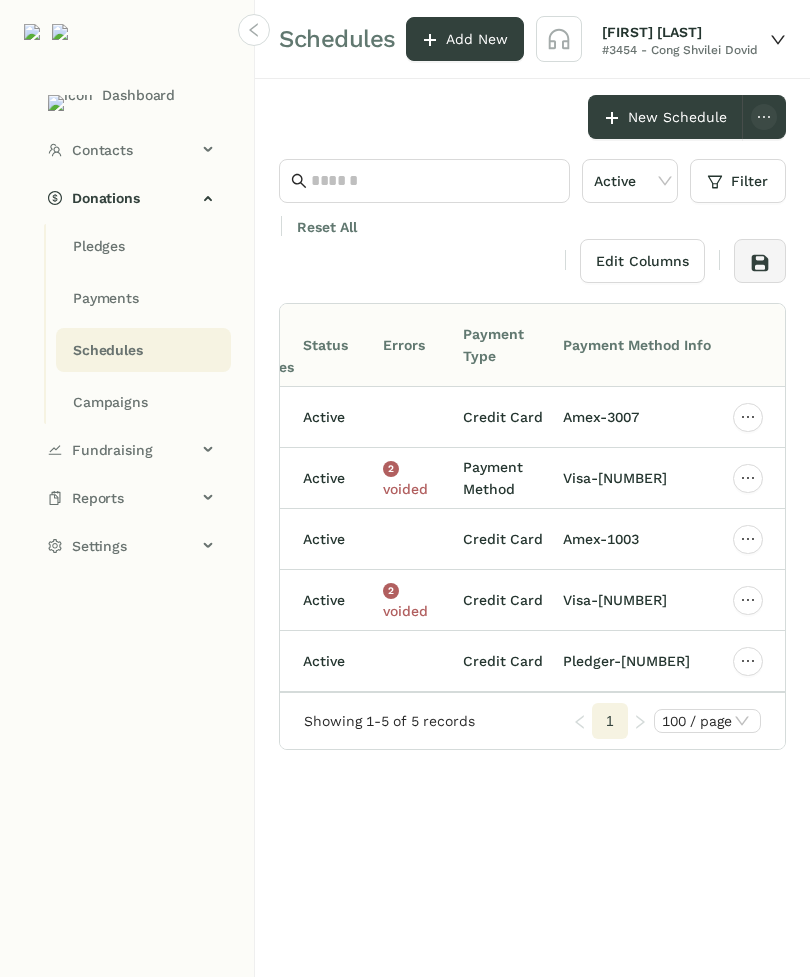 click 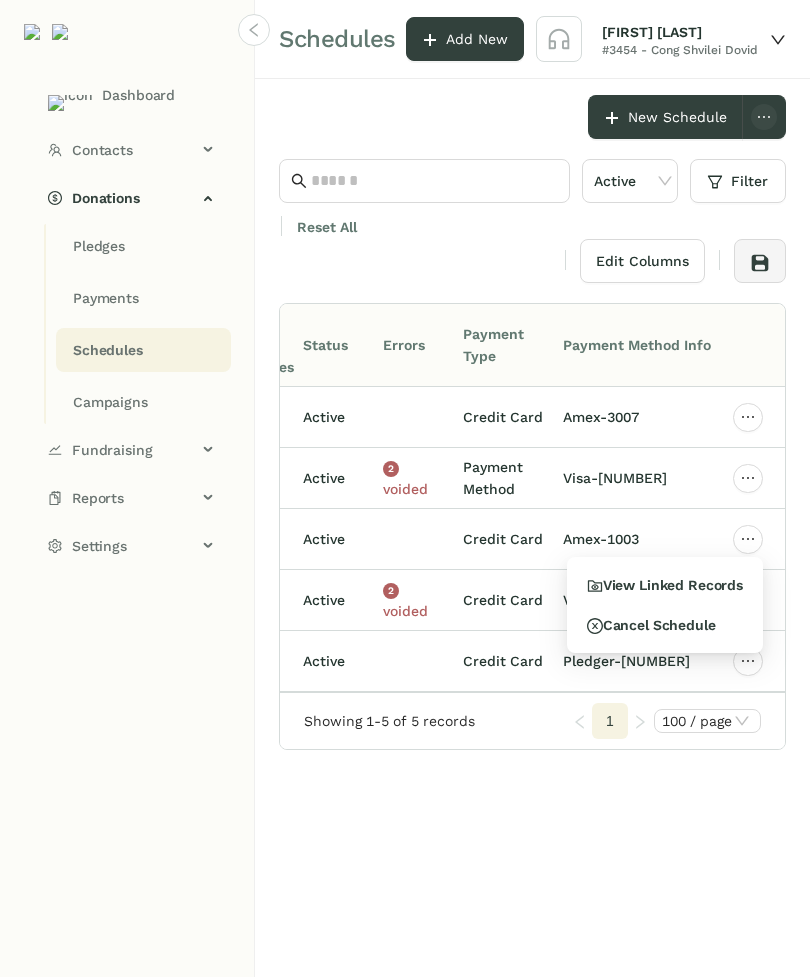 click on "Cancel Schedule" at bounding box center (651, 625) 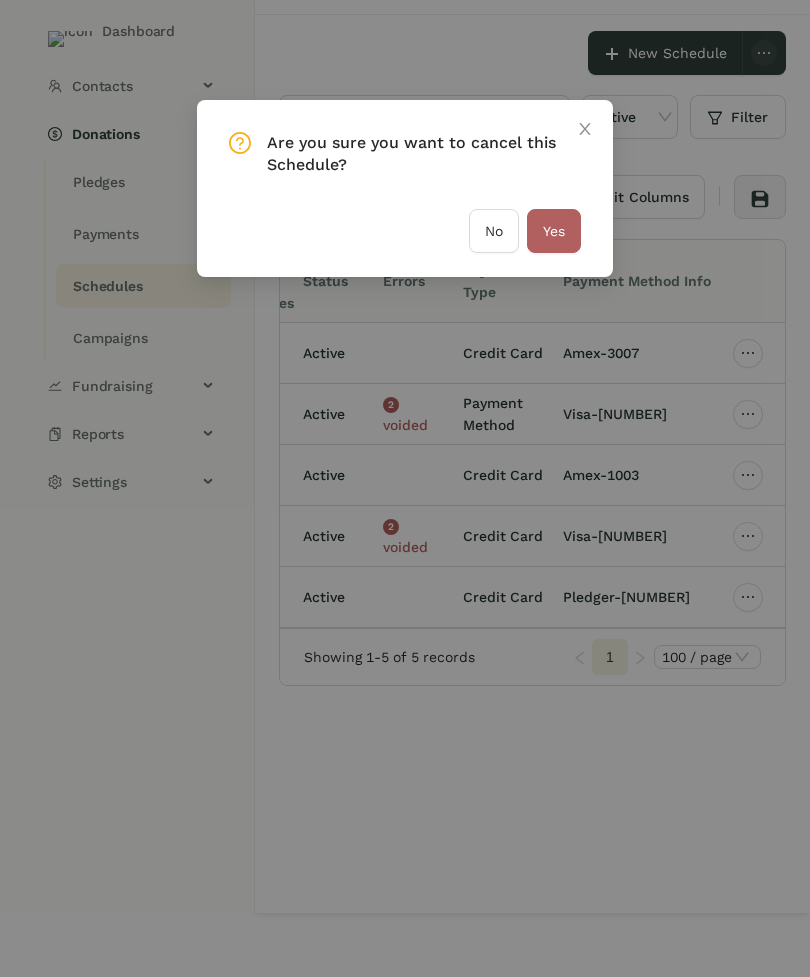click on "Yes" at bounding box center [554, 231] 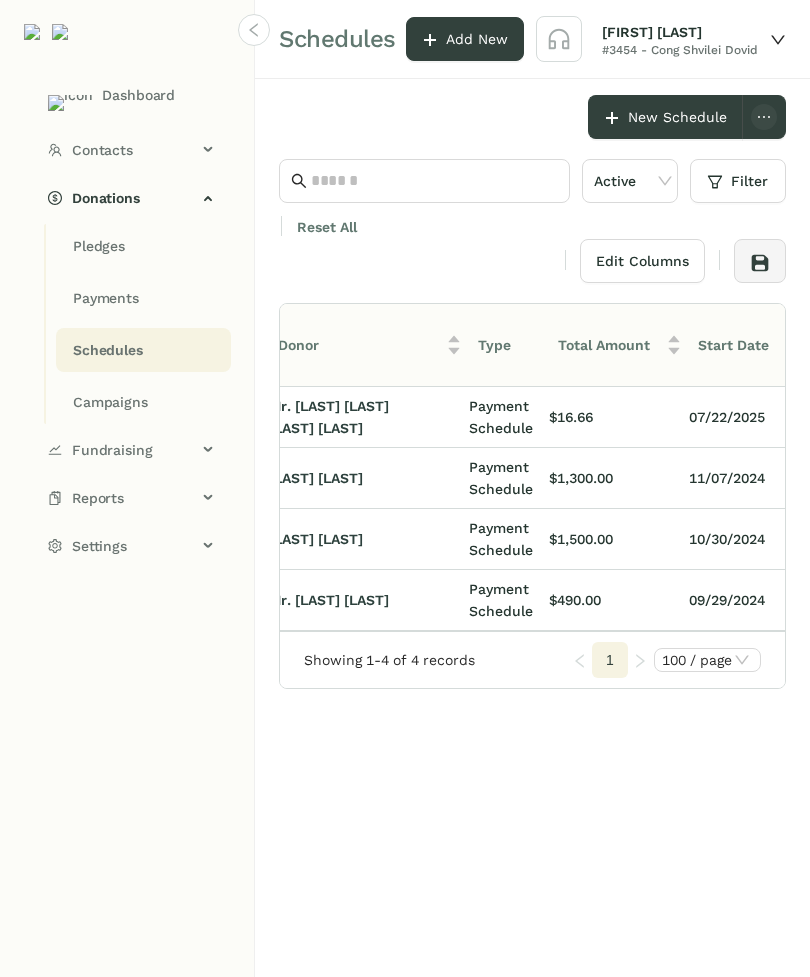 click on "New Schedule  Active Filter Reset All  Edit Columns
ID   Donor   Type   Total Amount   Start Date   Frequency   Scheduled Amount   Payments Left   Number Of Schedules   Status   Errors   Payment Type   Payment Method Info  [NUMBER] Mr. [LAST] [LAST] [LAST] [LAST] Payment Schedule [PRICE] [DATE] Monthly [PRICE] [NUMBER] / [NUMBER]  [NUMBER]  Active Credit Card Amex-[NUMBER] [NUMBER] [LAST] Payment Schedule [PRICE] [DATE] Monthly [PRICE] [NUMBER] / [NUMBER]  [NUMBER]  Active  [NUMBER]  voided  Payment Method Visa-[NUMBER] [NUMBER] [LAST] [LAST] Payment Schedule [PRICE] [DATE] Monthly [PRICE] [NUMBER] / [NUMBER]  [NUMBER]  Active Credit Card Pledger-[NUMBER]  Showing 1-4 of 4 records  1 100 / page" 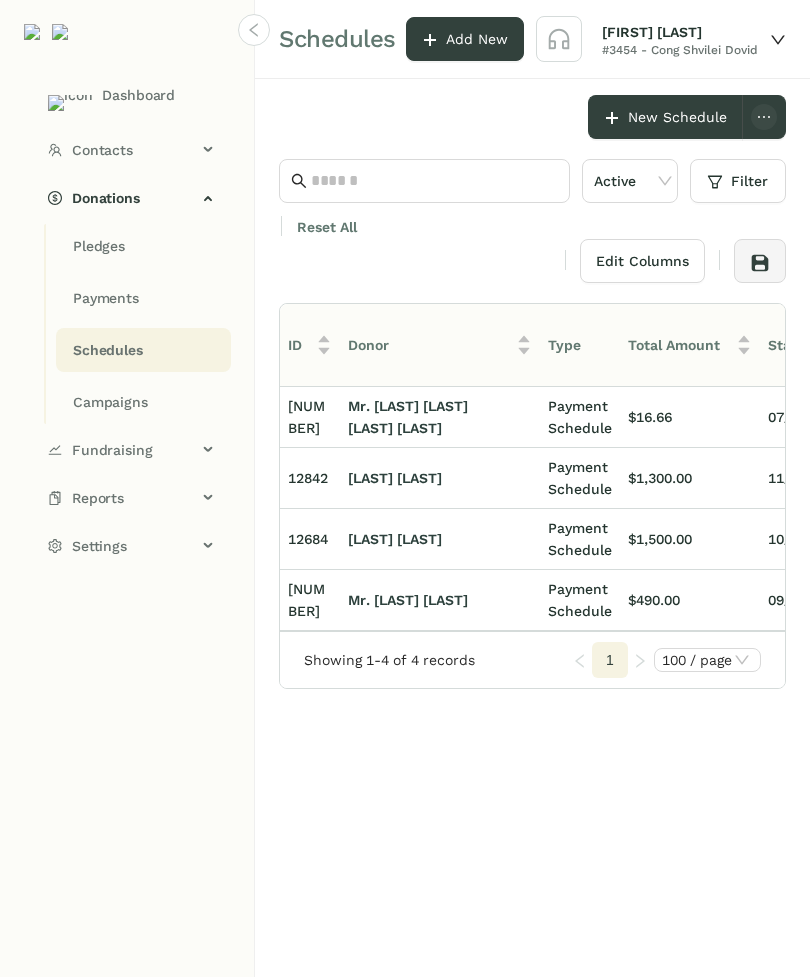 click on "Dashboard" 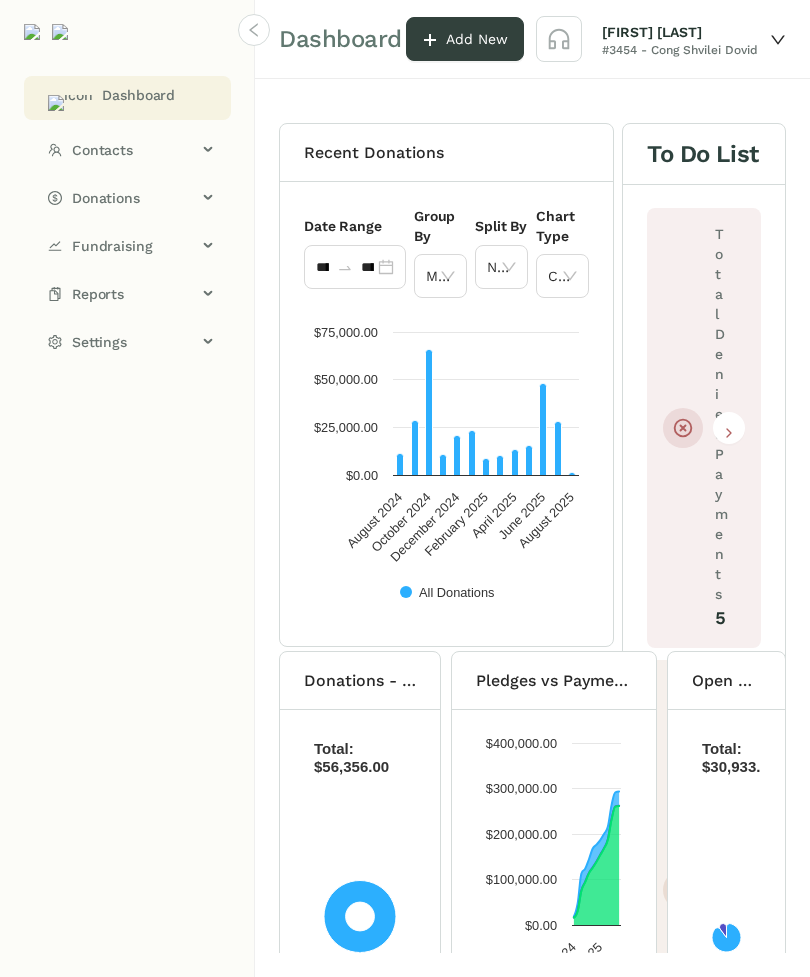 click 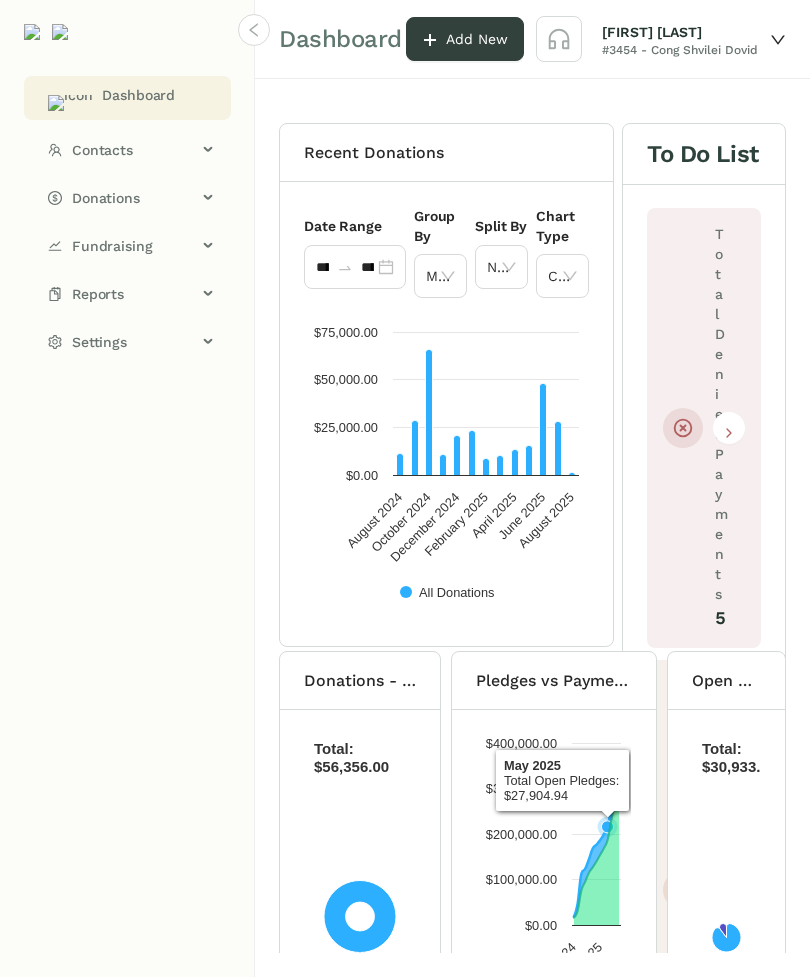 click 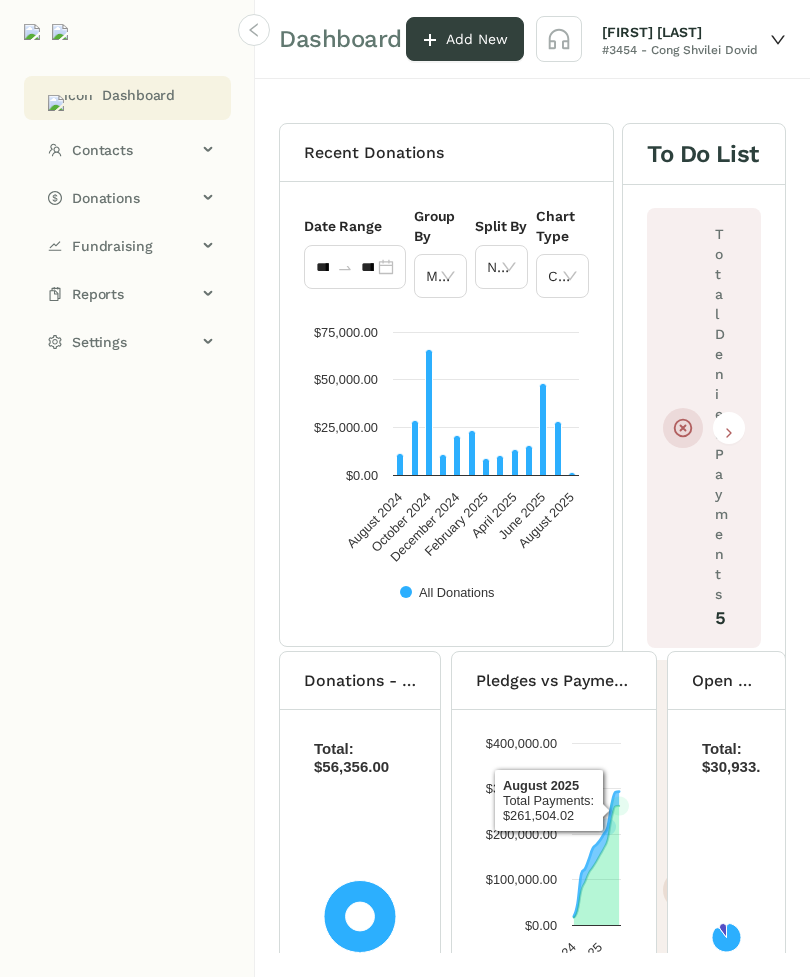 click 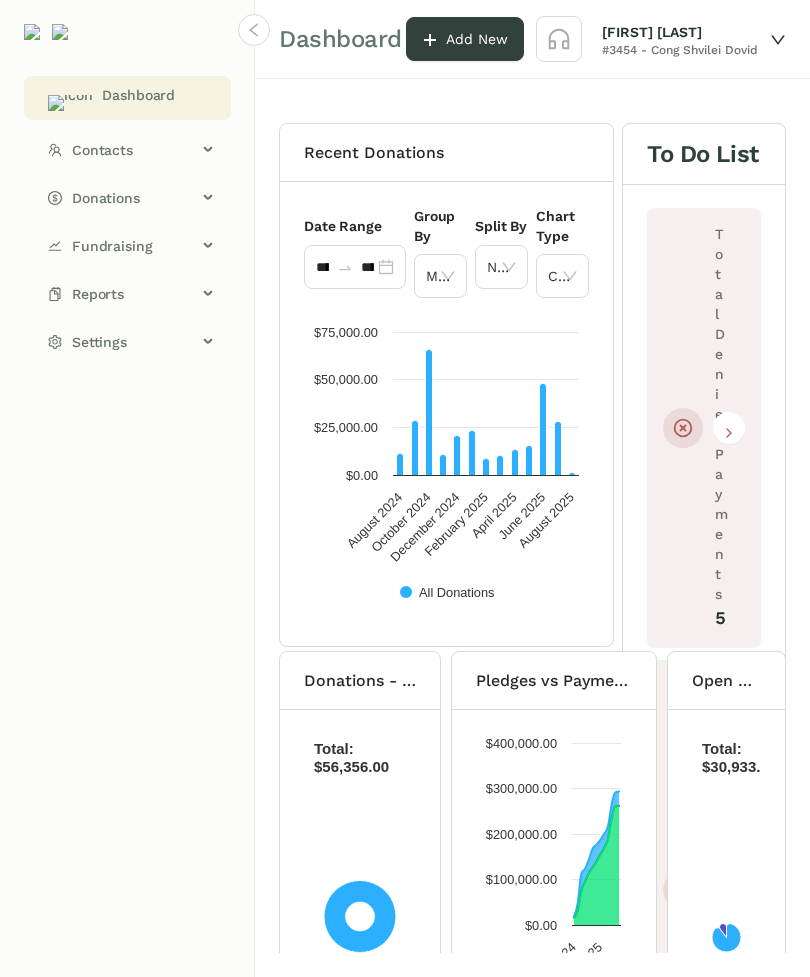 click 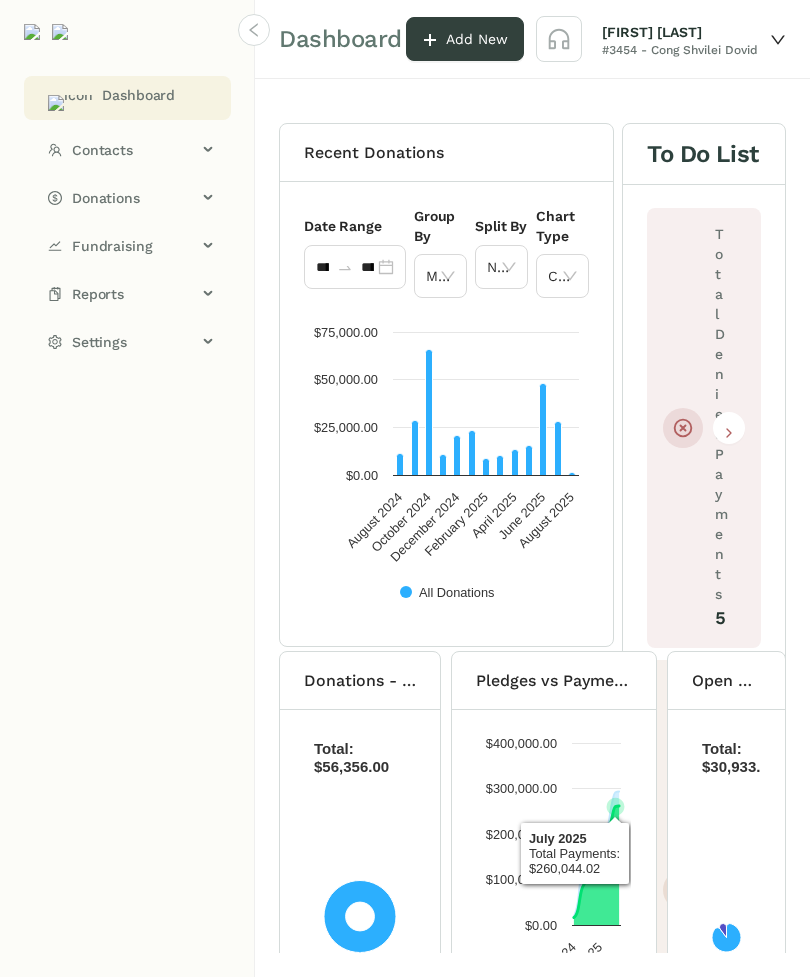 click on "Created with Highcharts 11.4.8 Total: ​ [PRICE] View More Details" 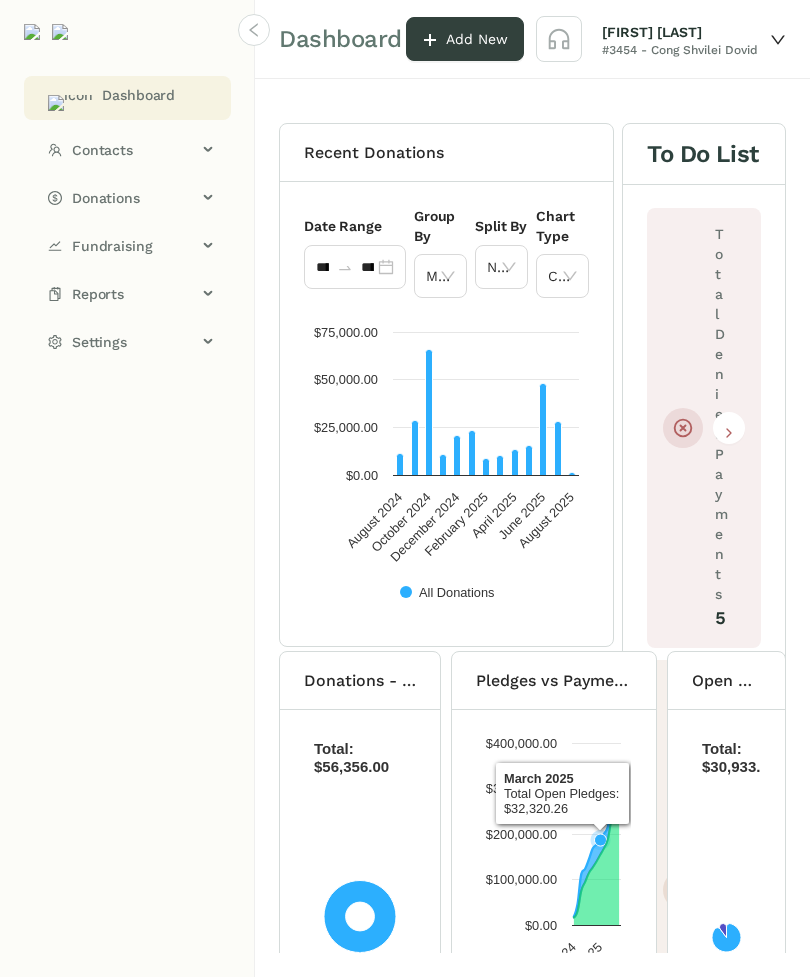 click 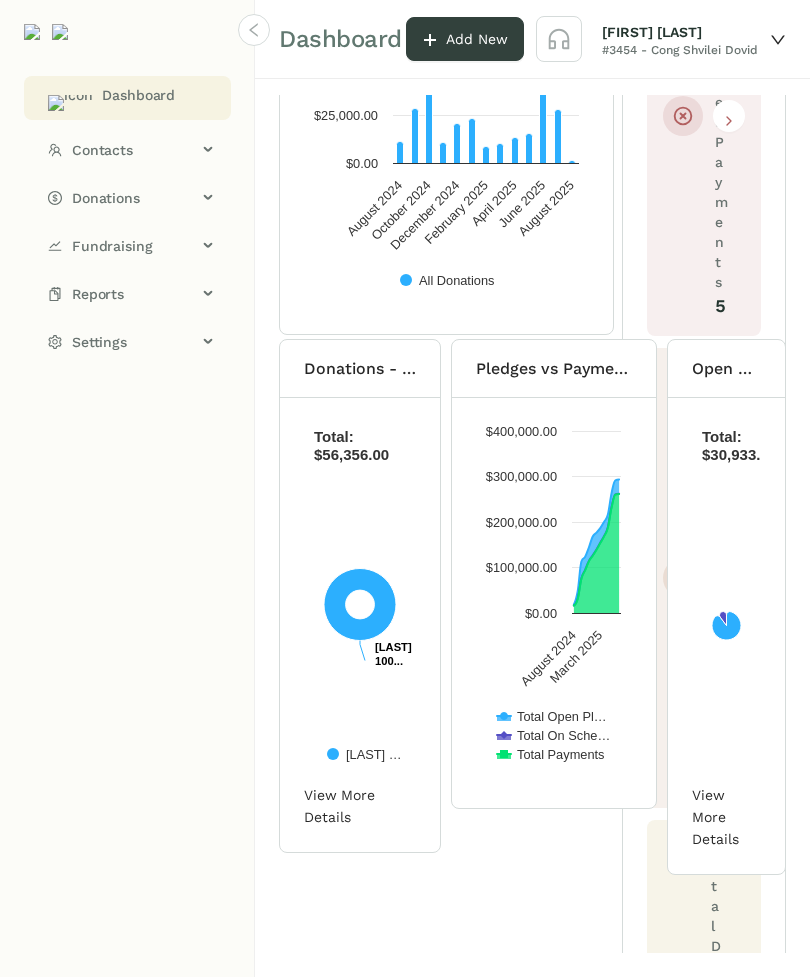click 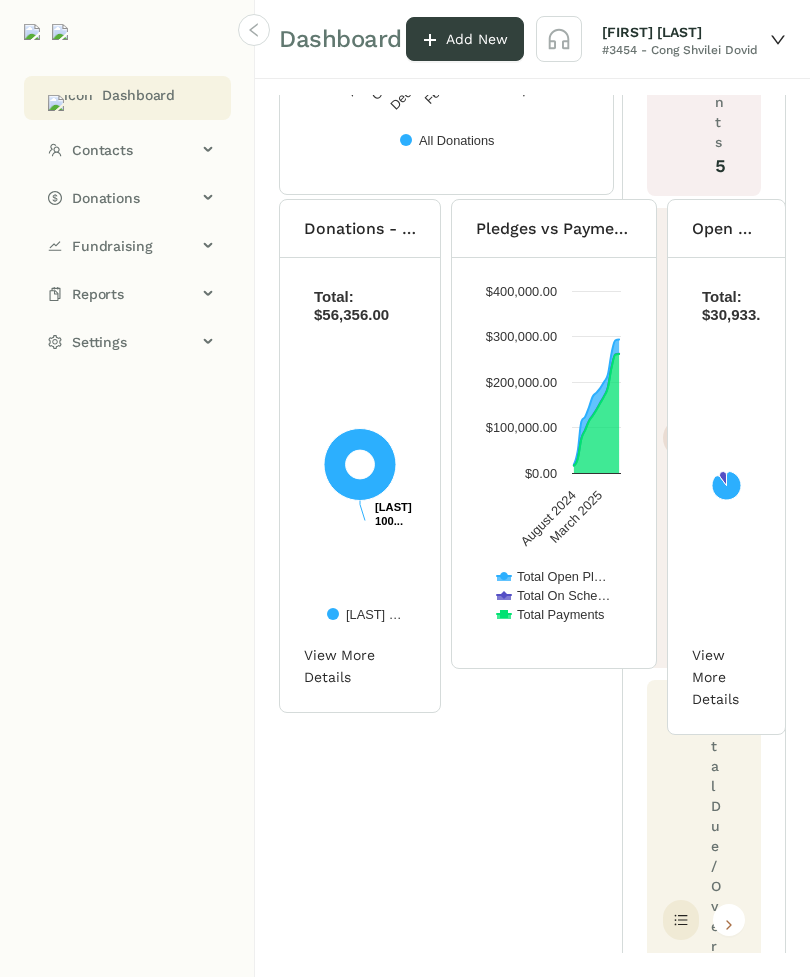 click 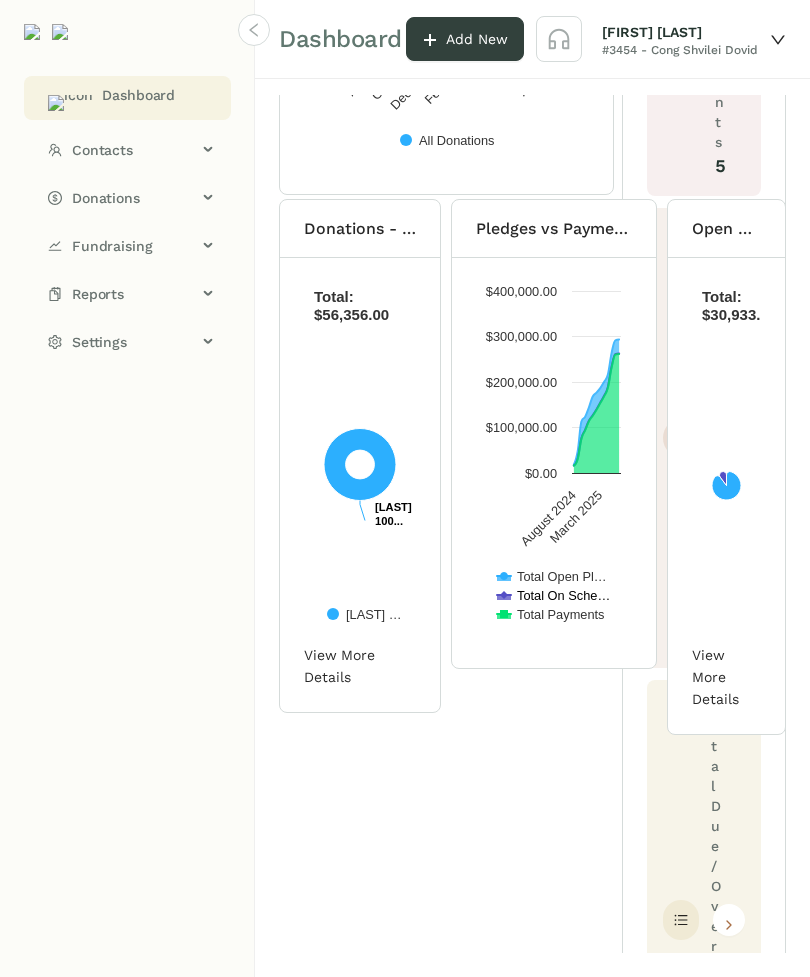 click 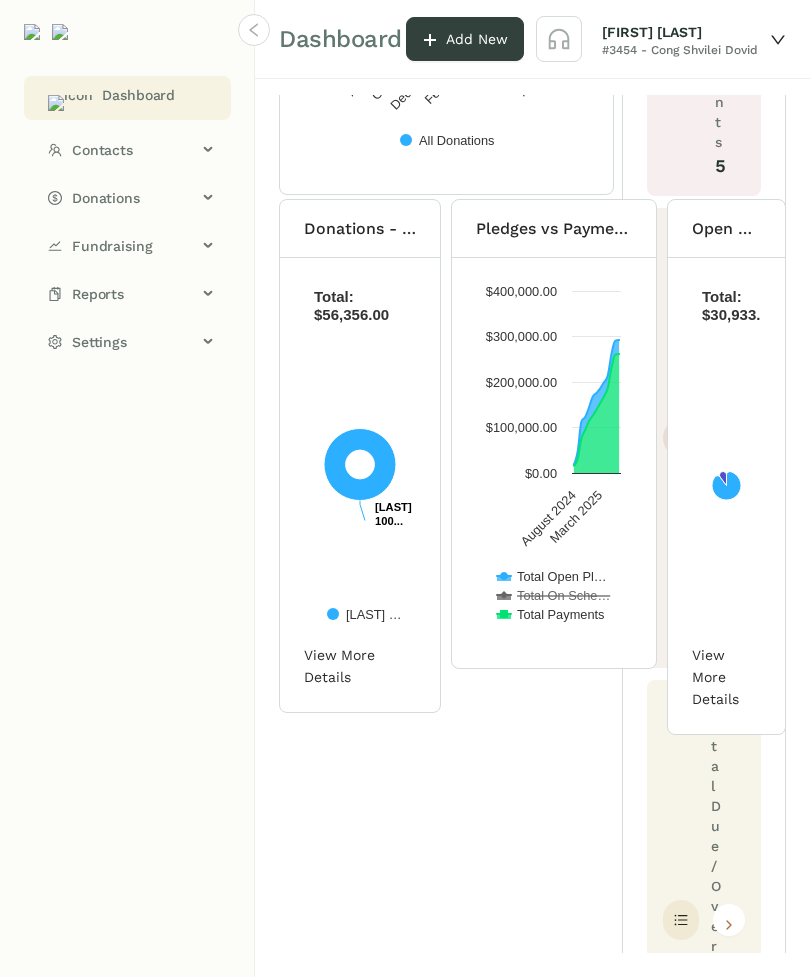 click 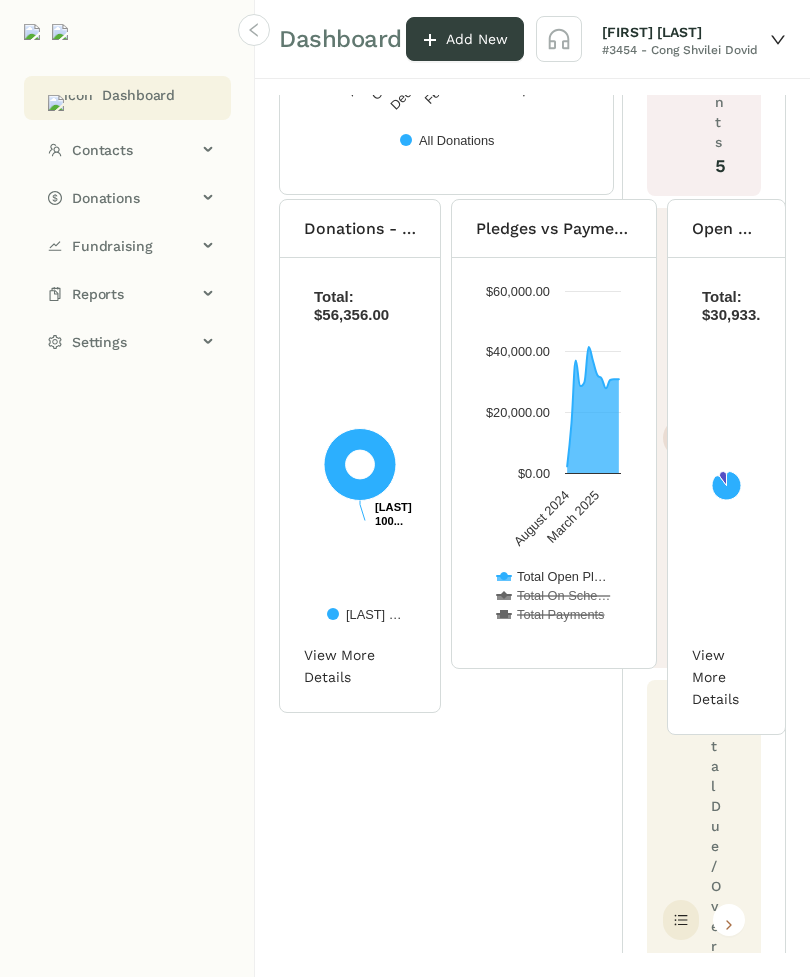click 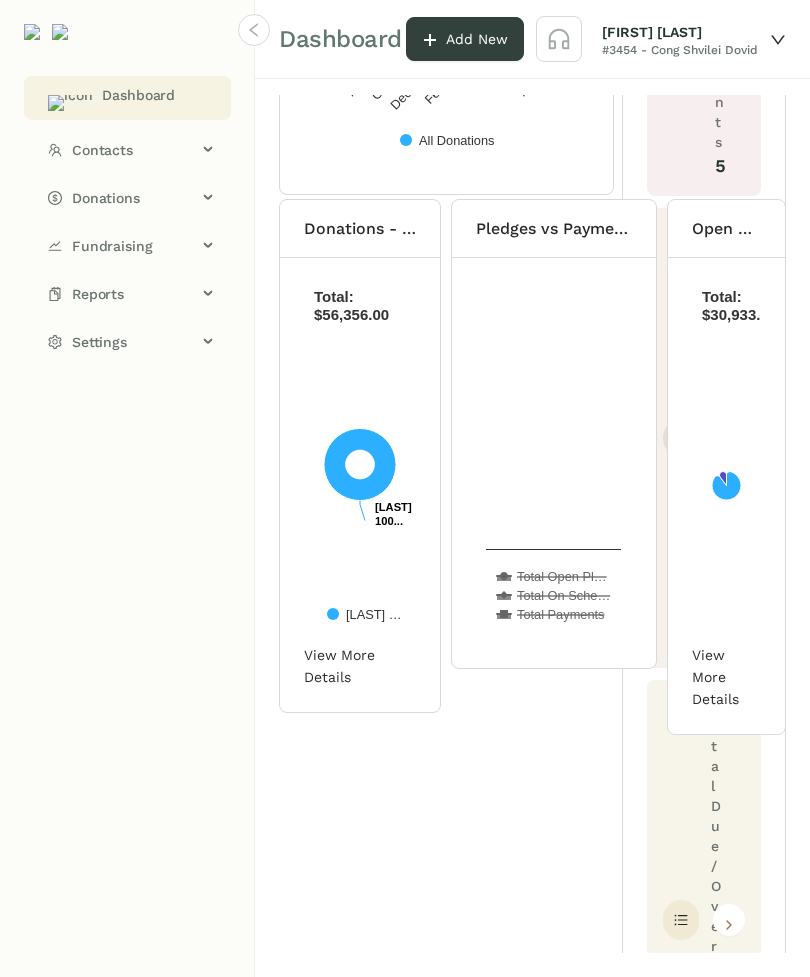 click 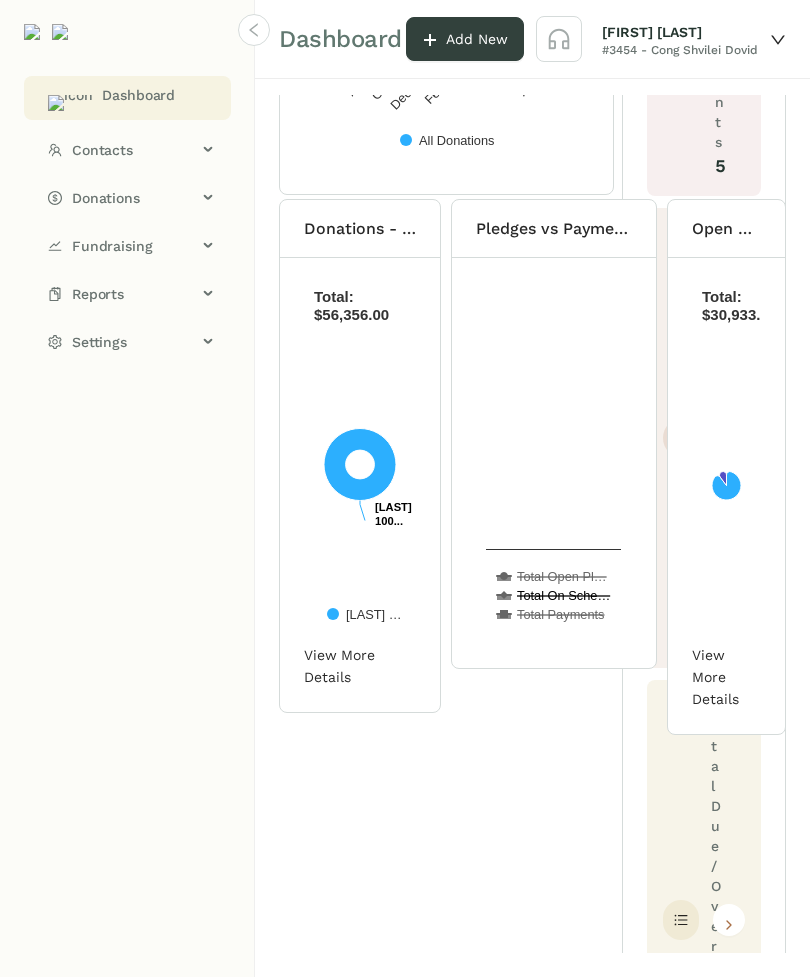 click 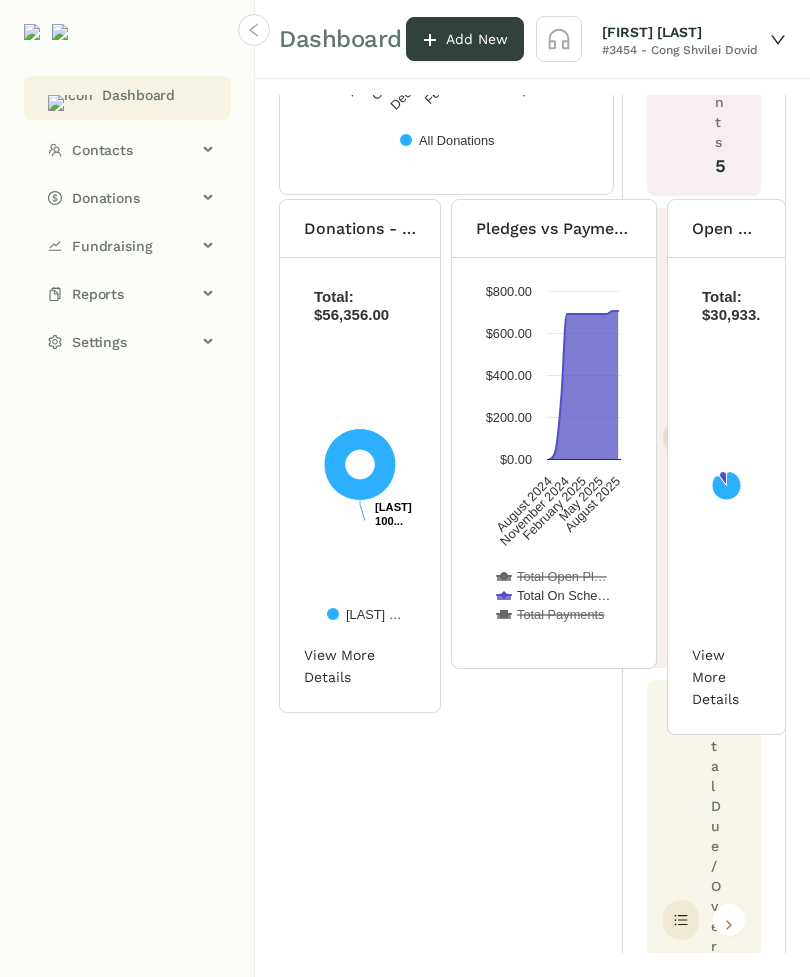 click 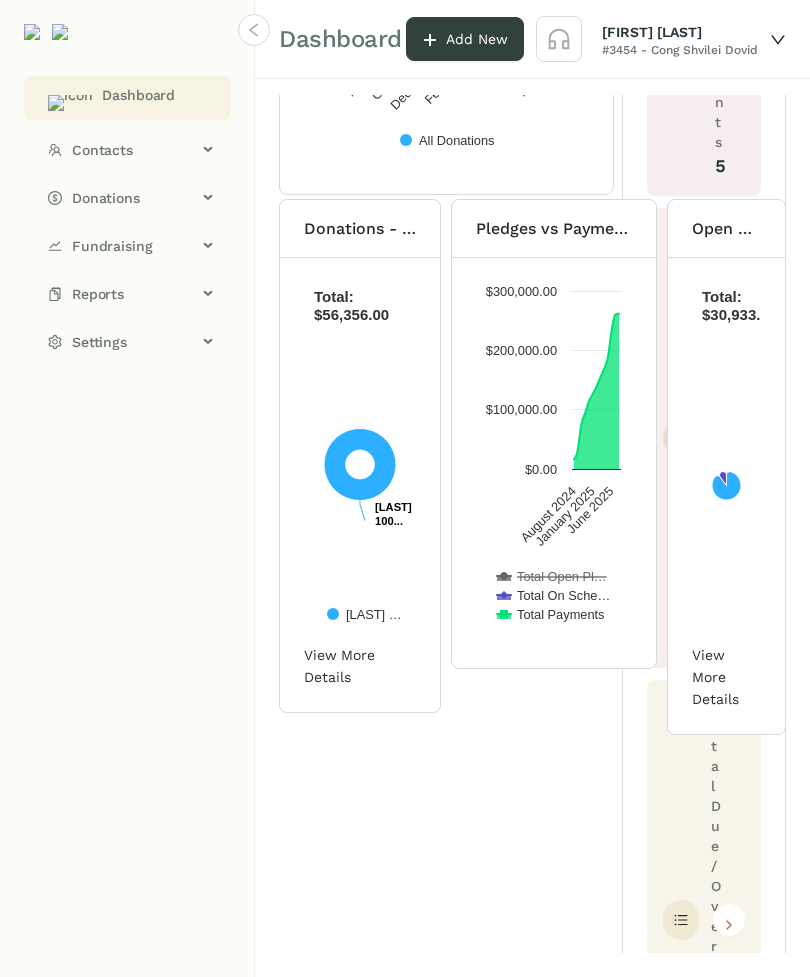 click 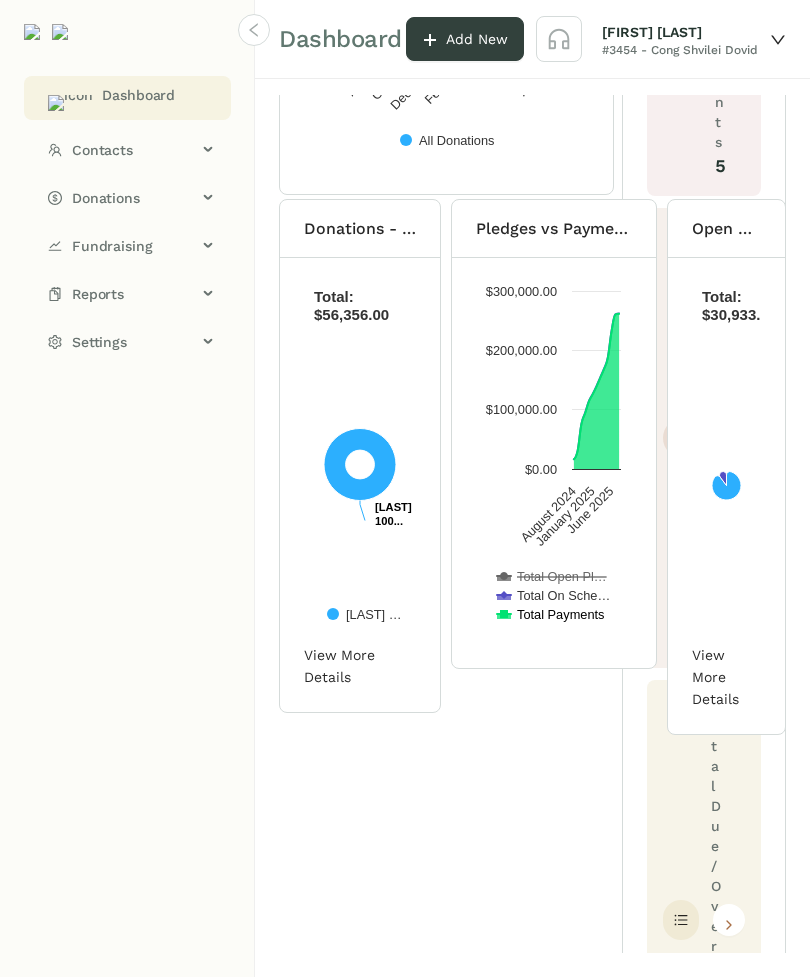 click on "Total Payments" 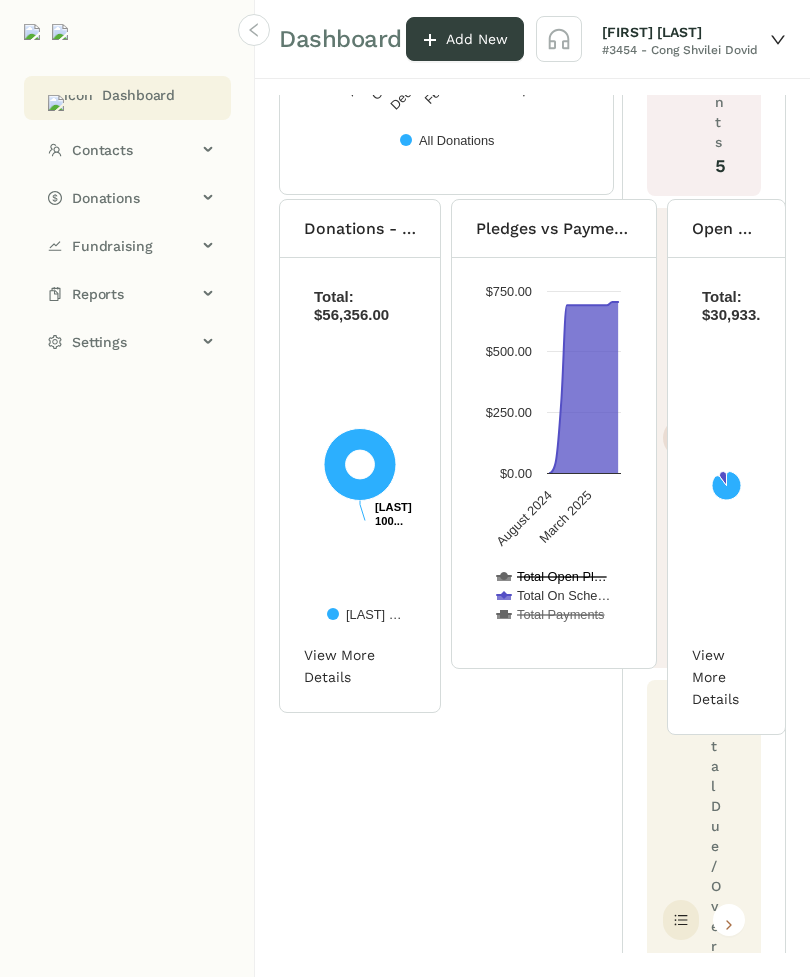 click on "Total Open Pledges Total Open Pl…" 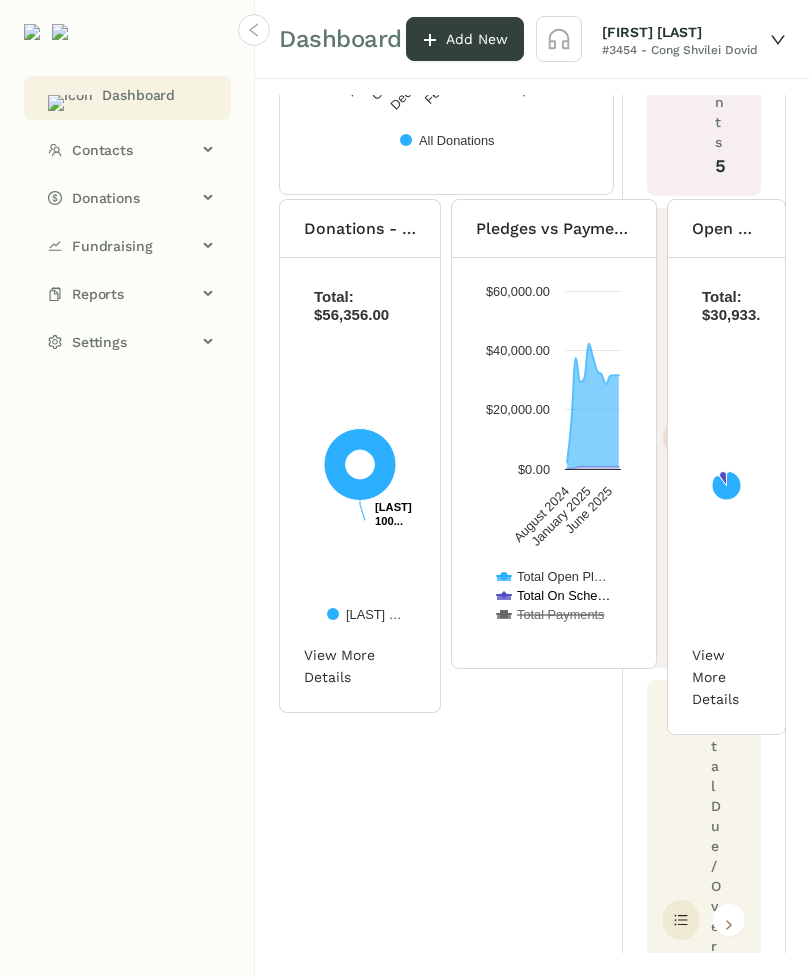 click on "Total On Schedule Total On Sche…" 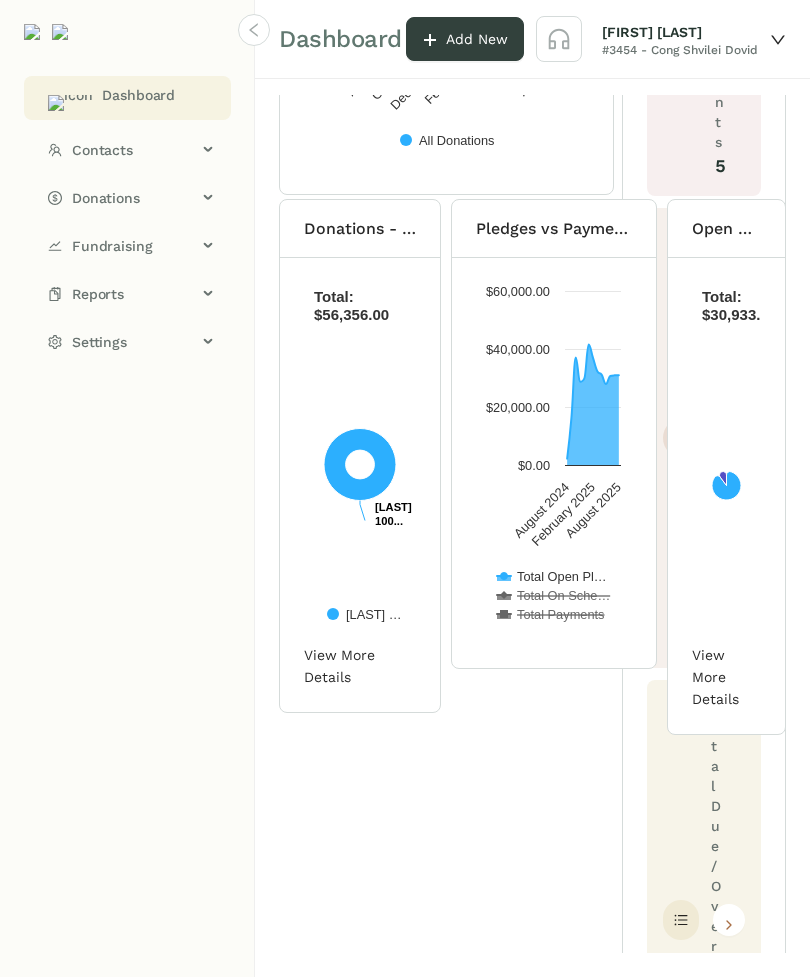 click on "View More Details" 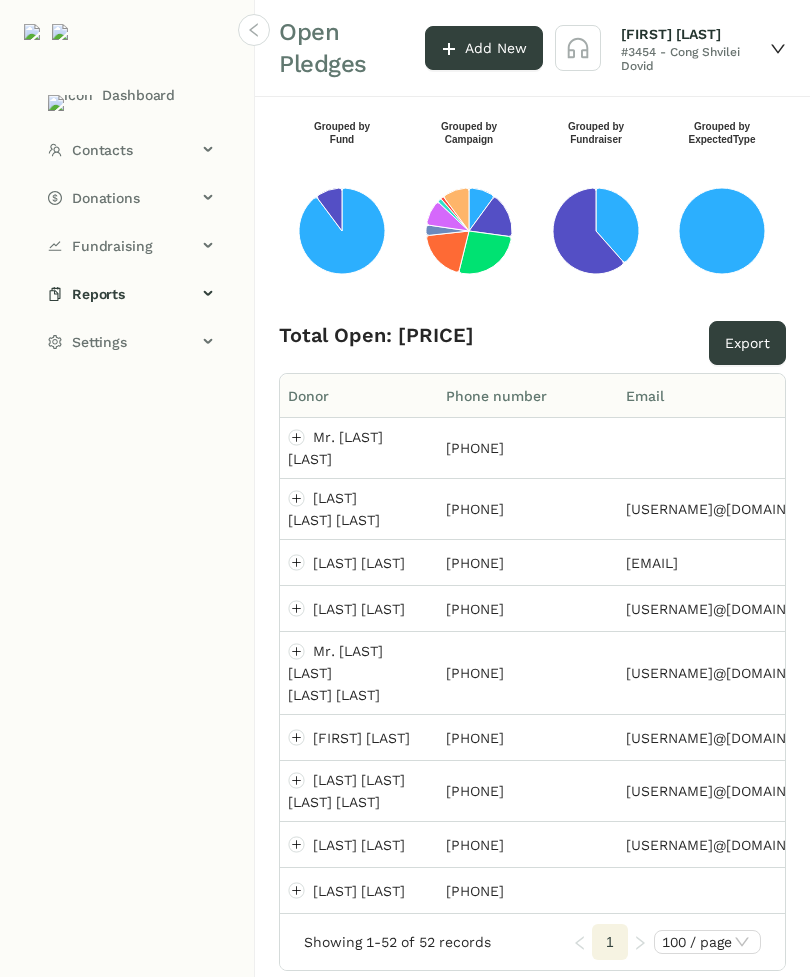 scroll, scrollTop: 0, scrollLeft: 0, axis: both 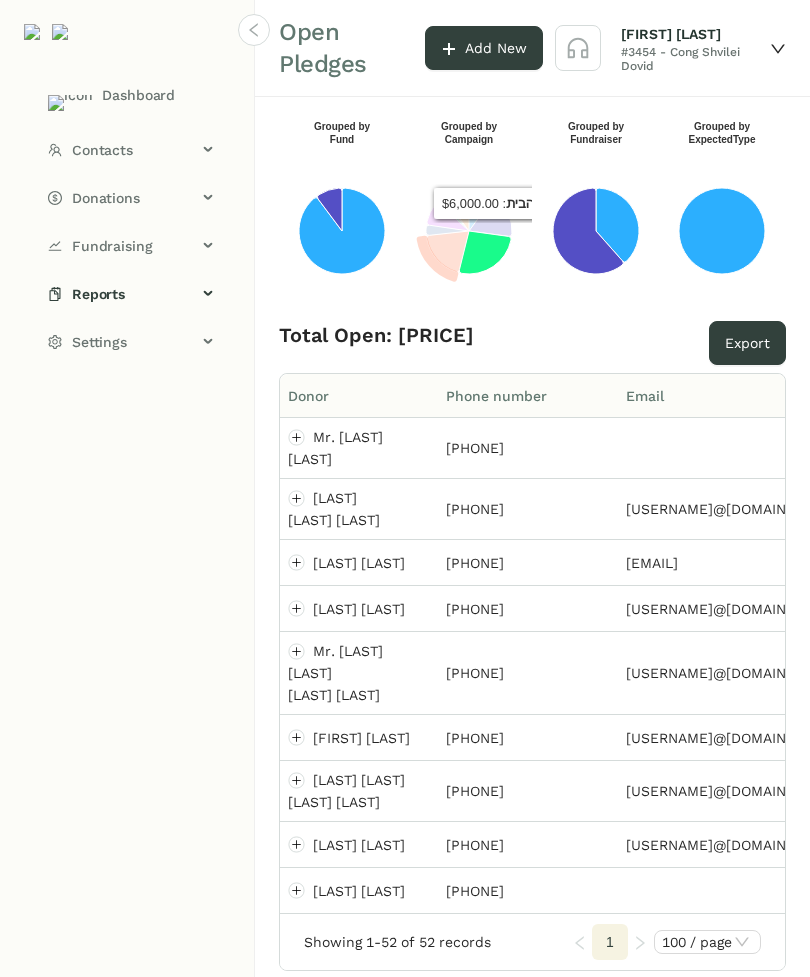 click 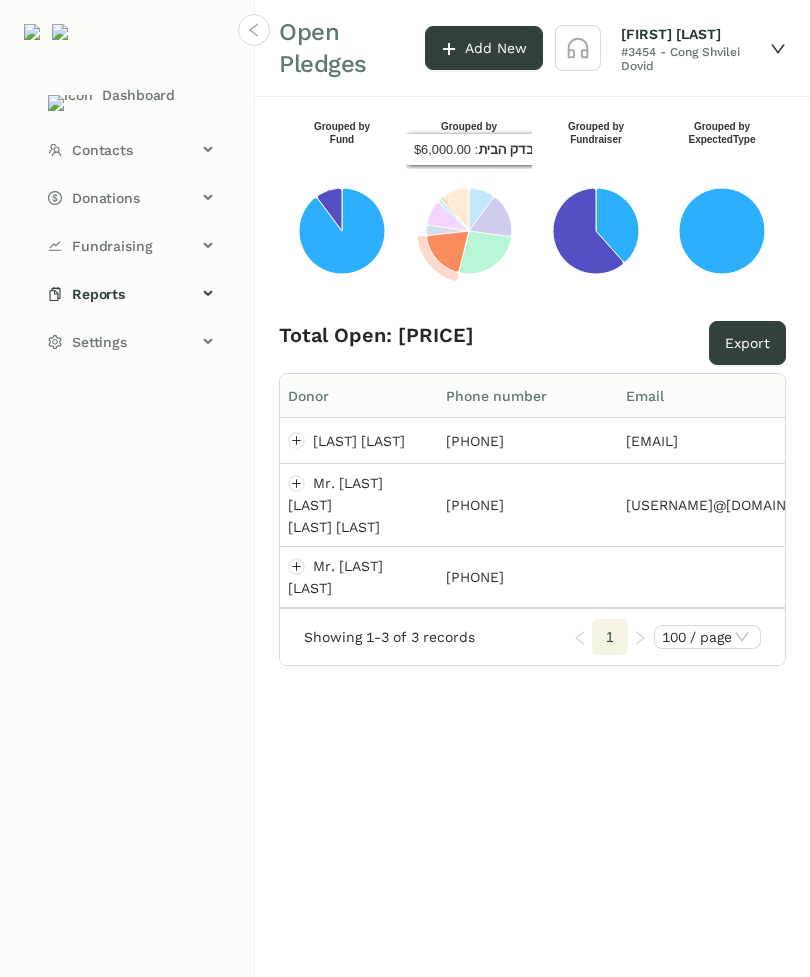click 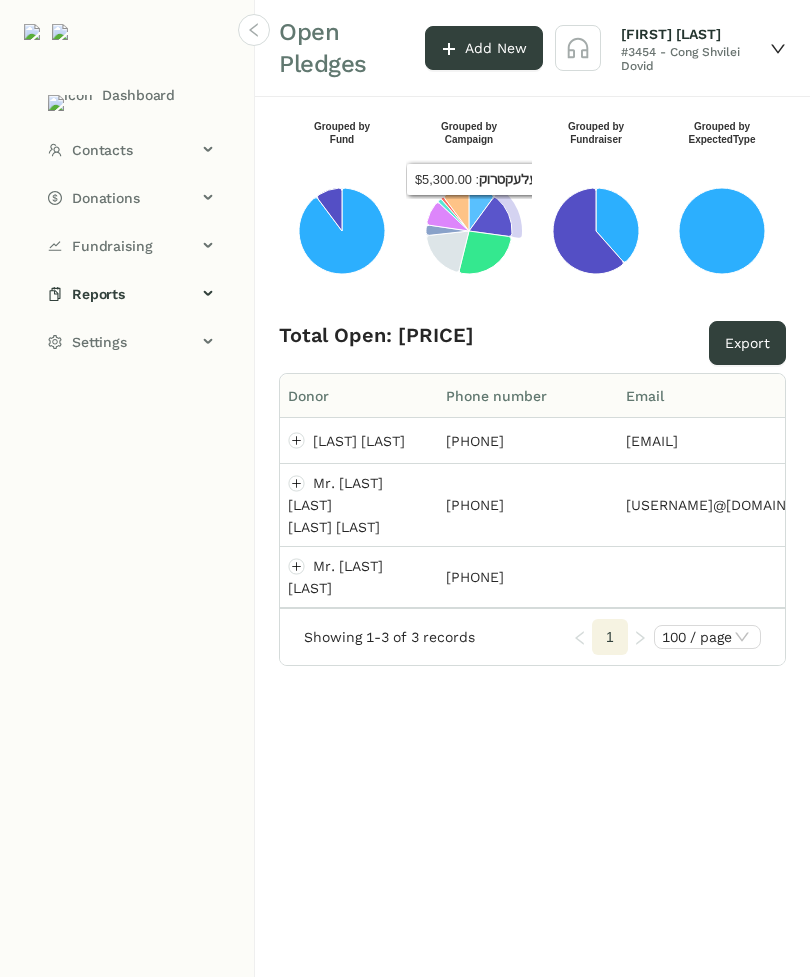 click 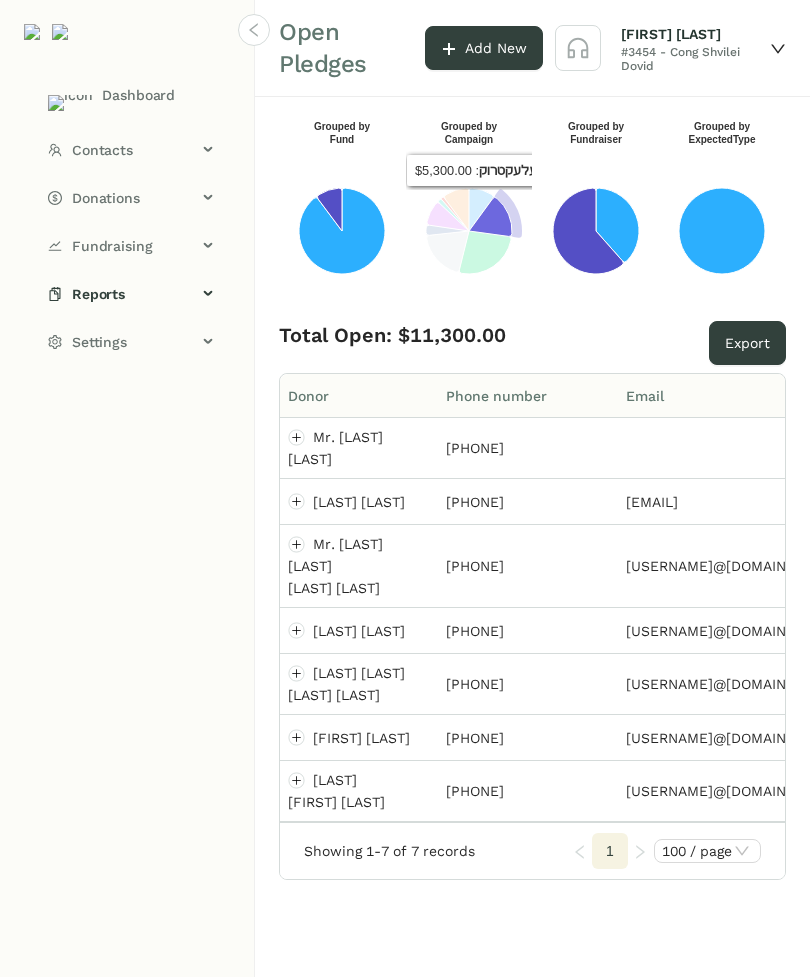 click 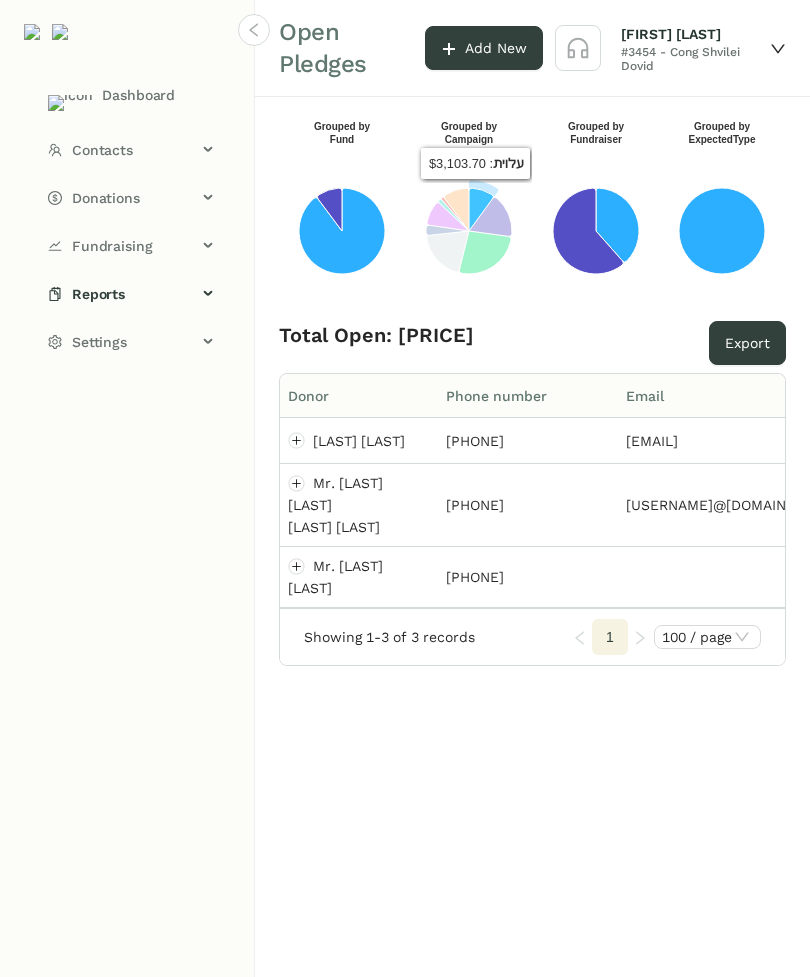 click 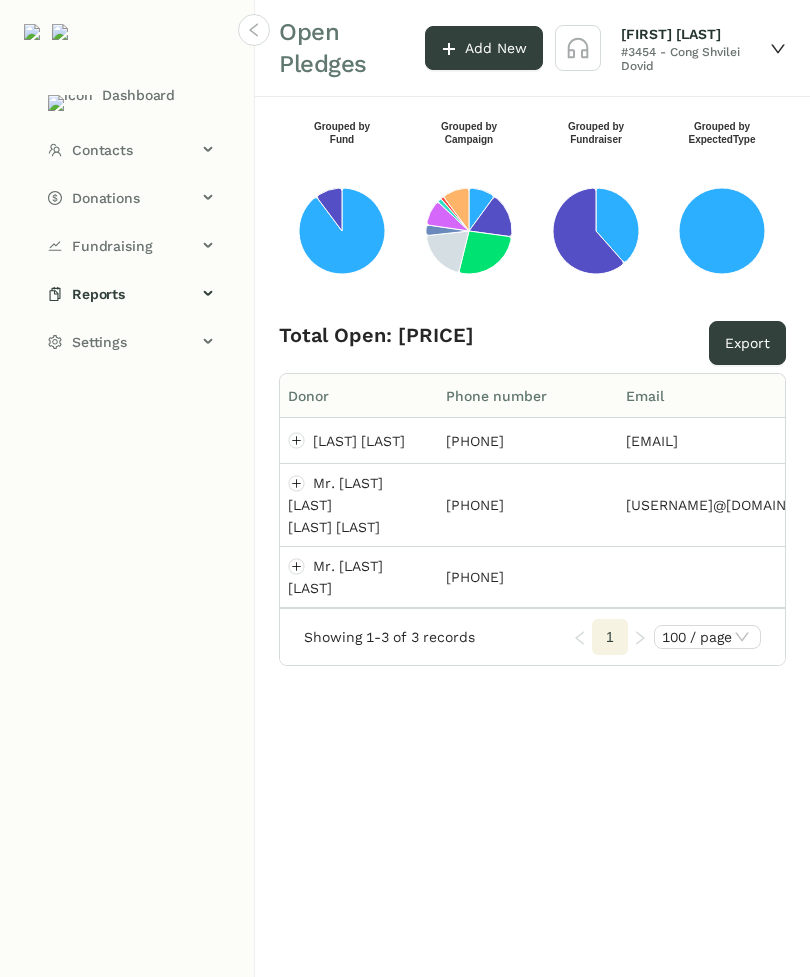 click 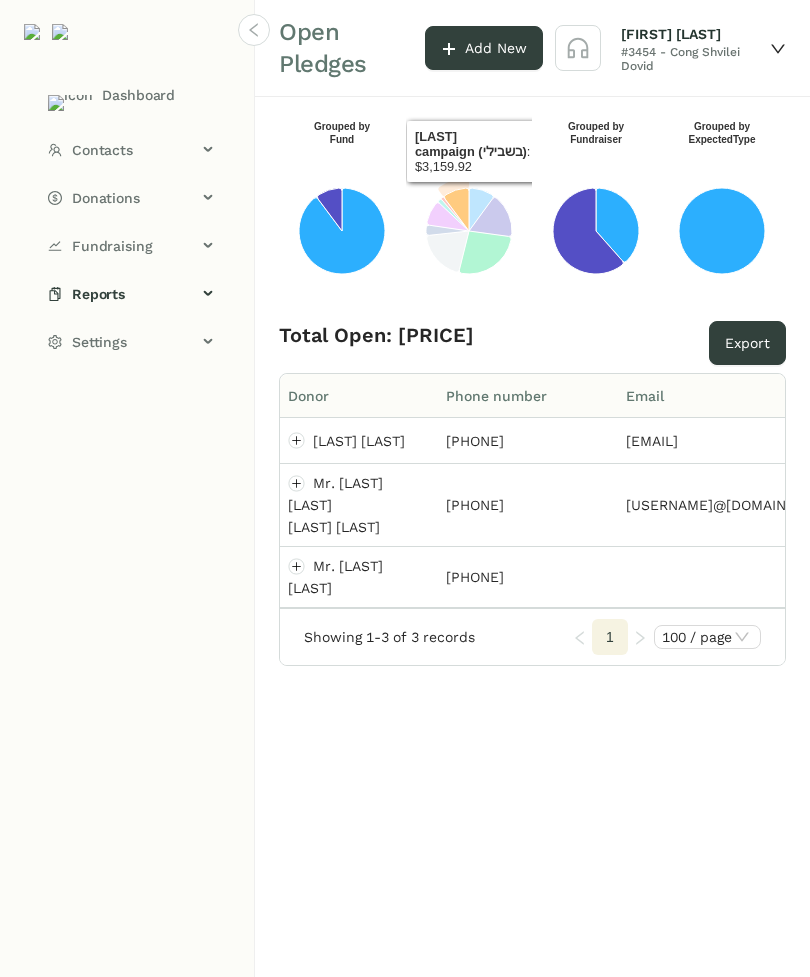 click 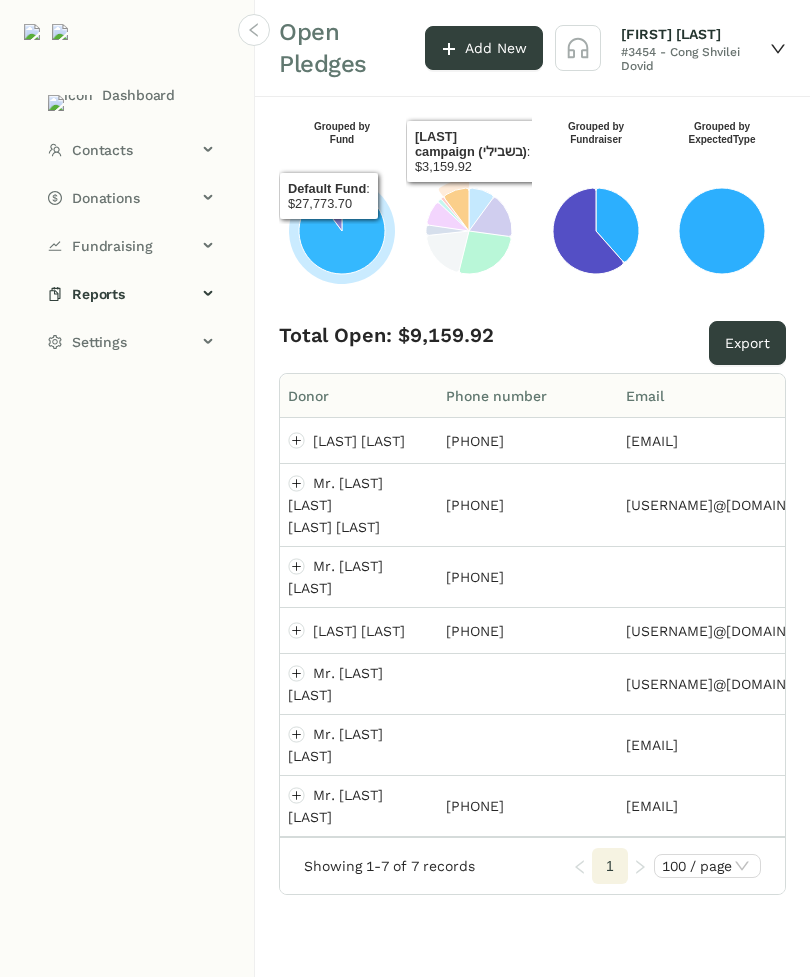 click 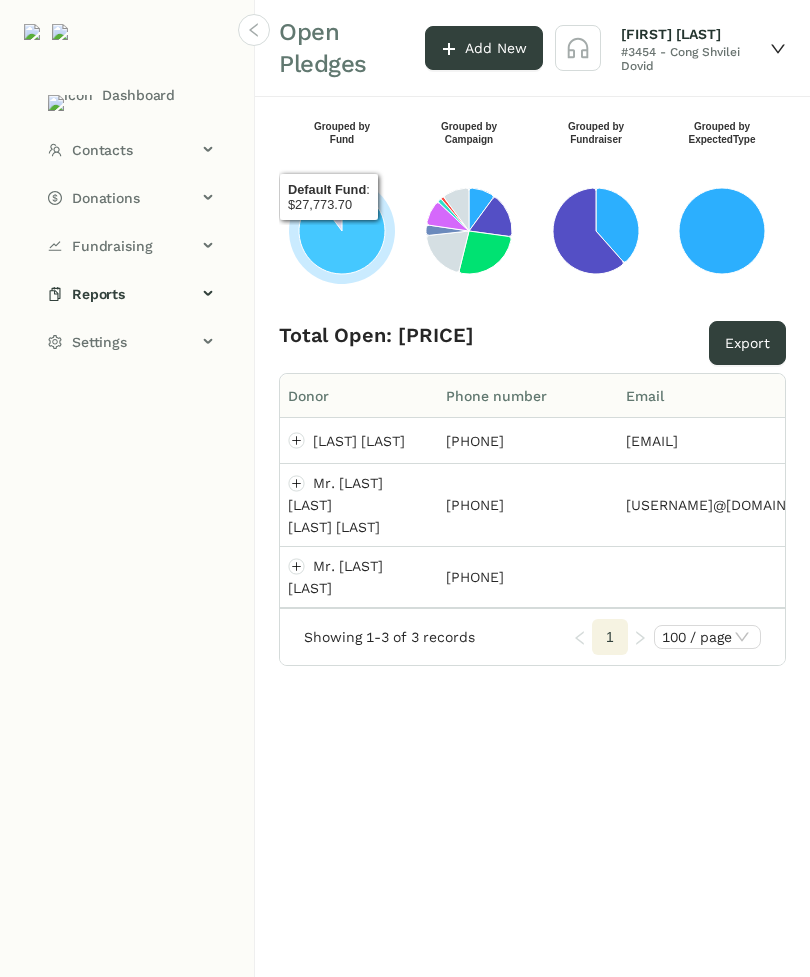 scroll, scrollTop: 0, scrollLeft: 0, axis: both 